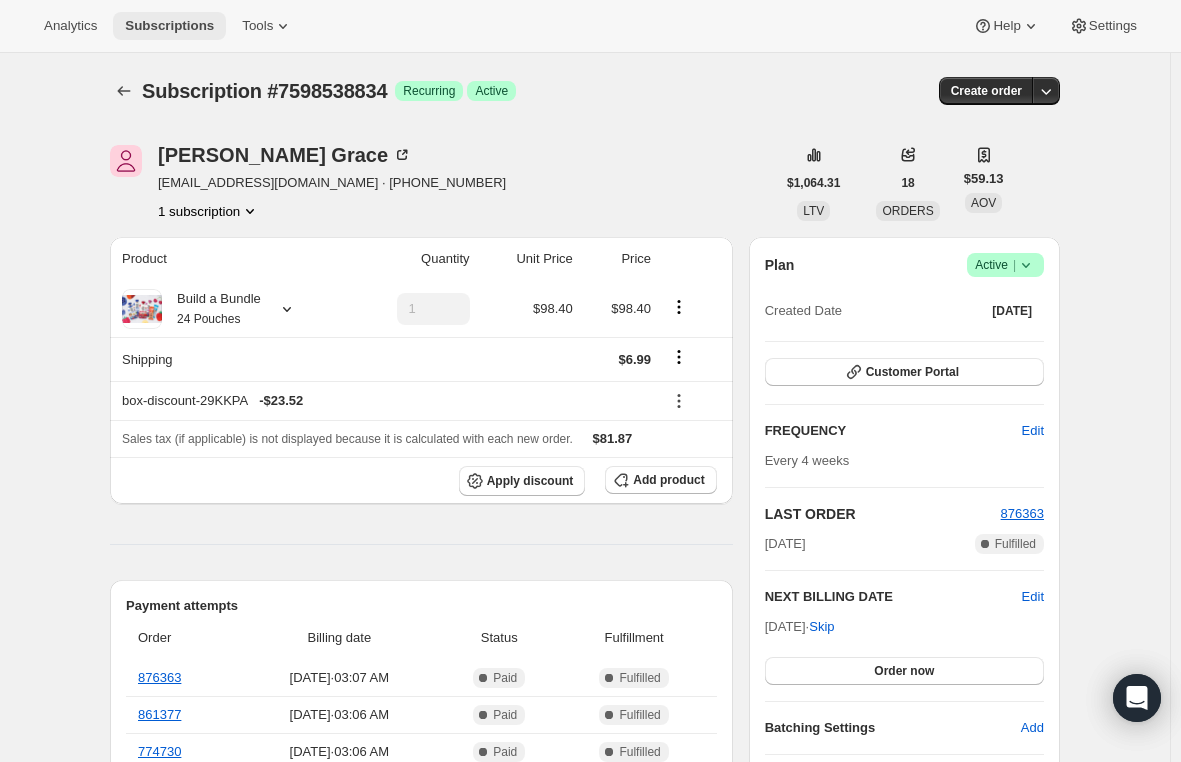 scroll, scrollTop: 0, scrollLeft: 0, axis: both 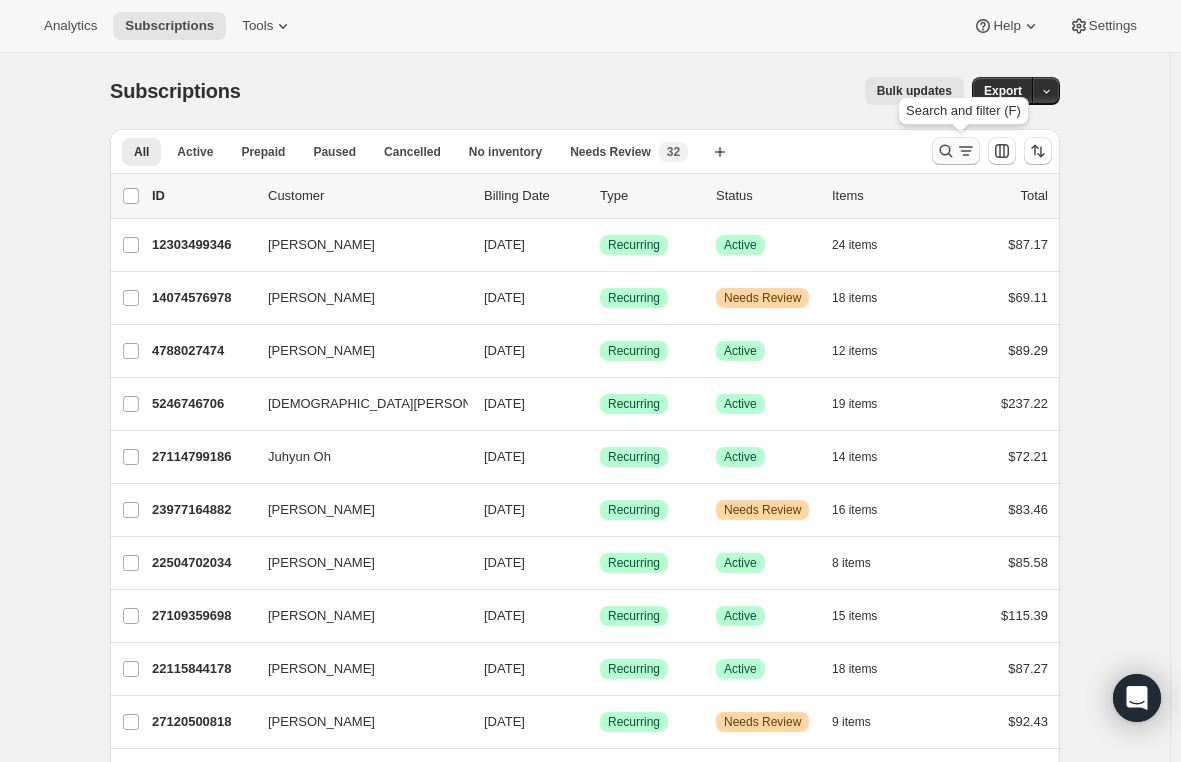click 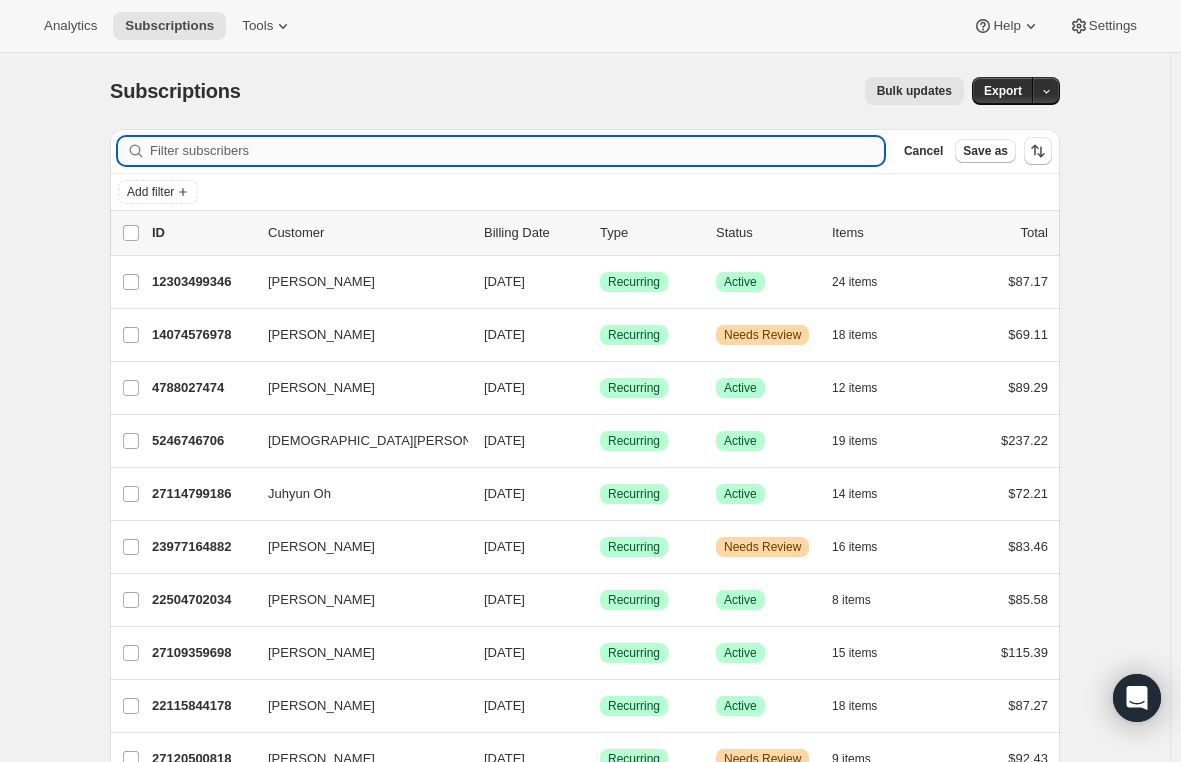 click on "Filter subscribers" at bounding box center [517, 151] 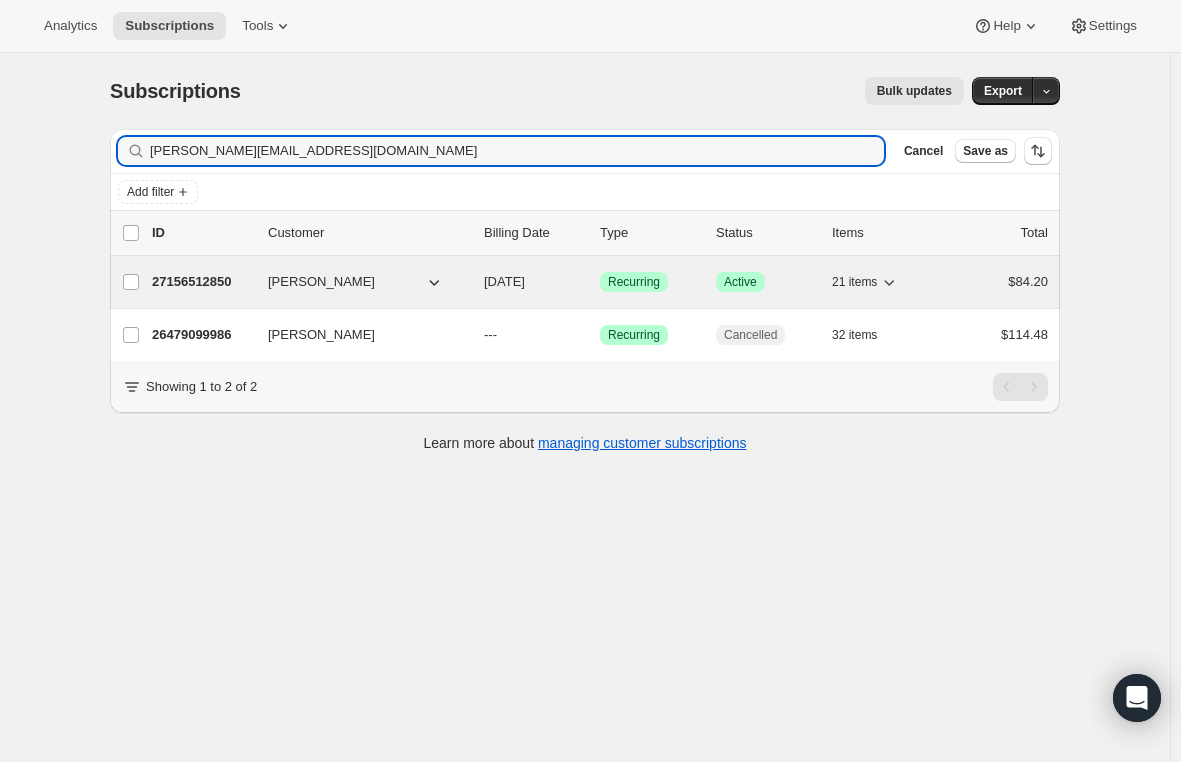 type on "richardson.alexandra5@gmail.com" 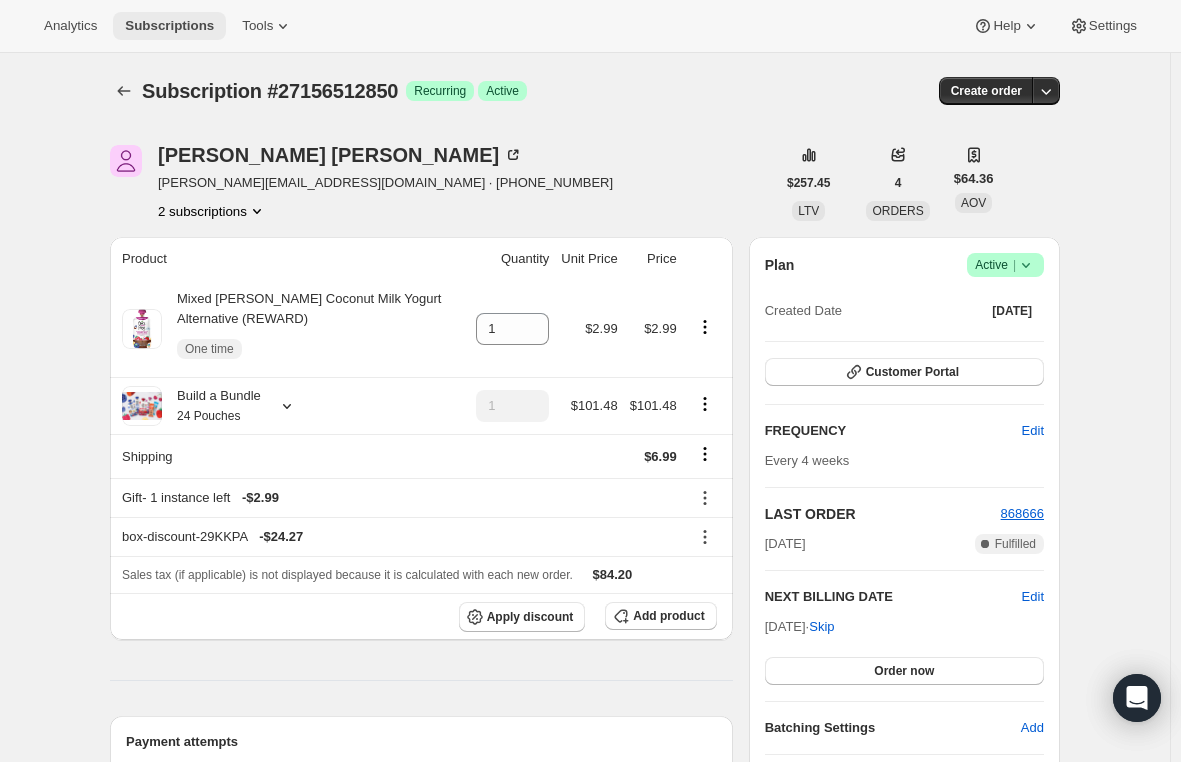 drag, startPoint x: 163, startPoint y: 37, endPoint x: 134, endPoint y: 22, distance: 32.649654 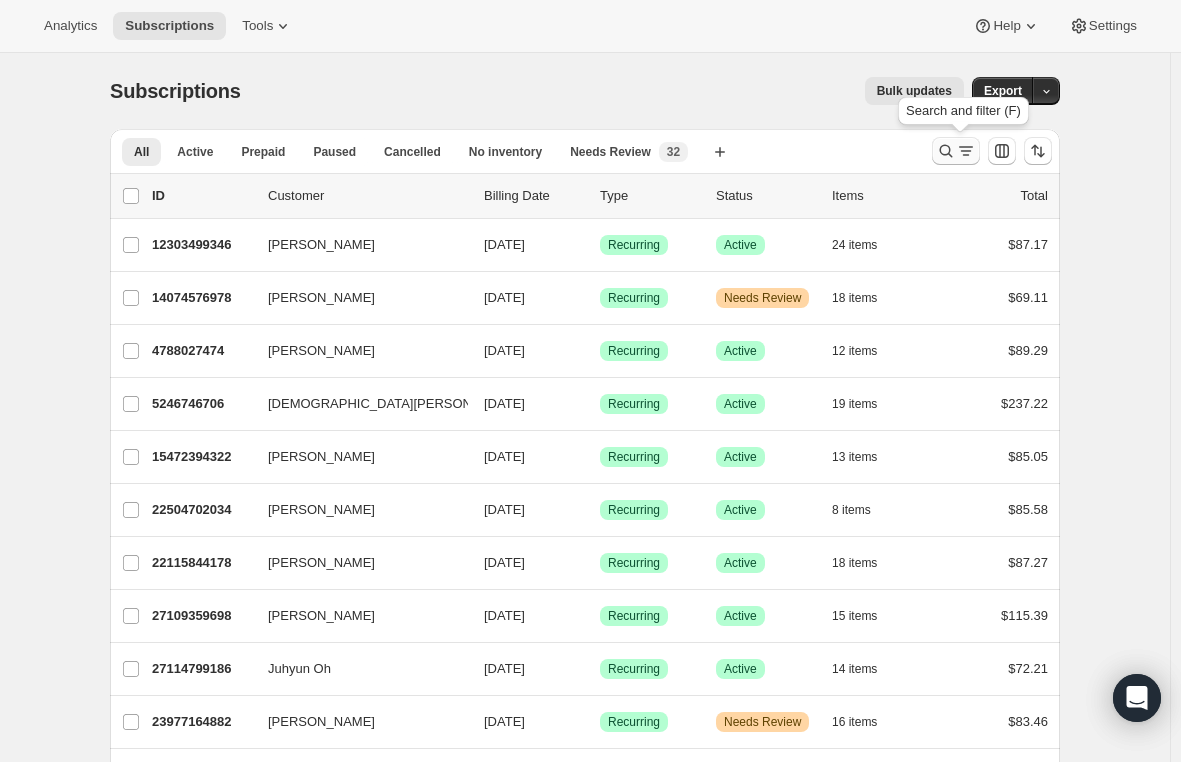 click 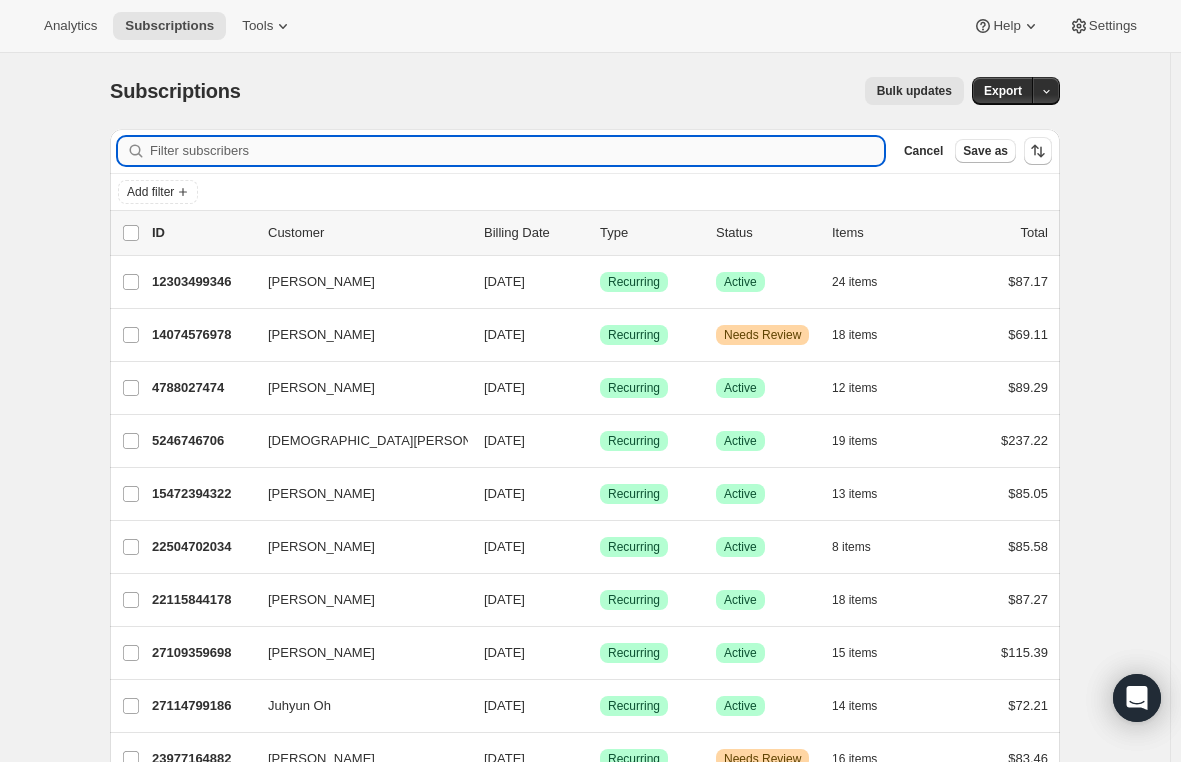 click on "Filter subscribers" at bounding box center [517, 151] 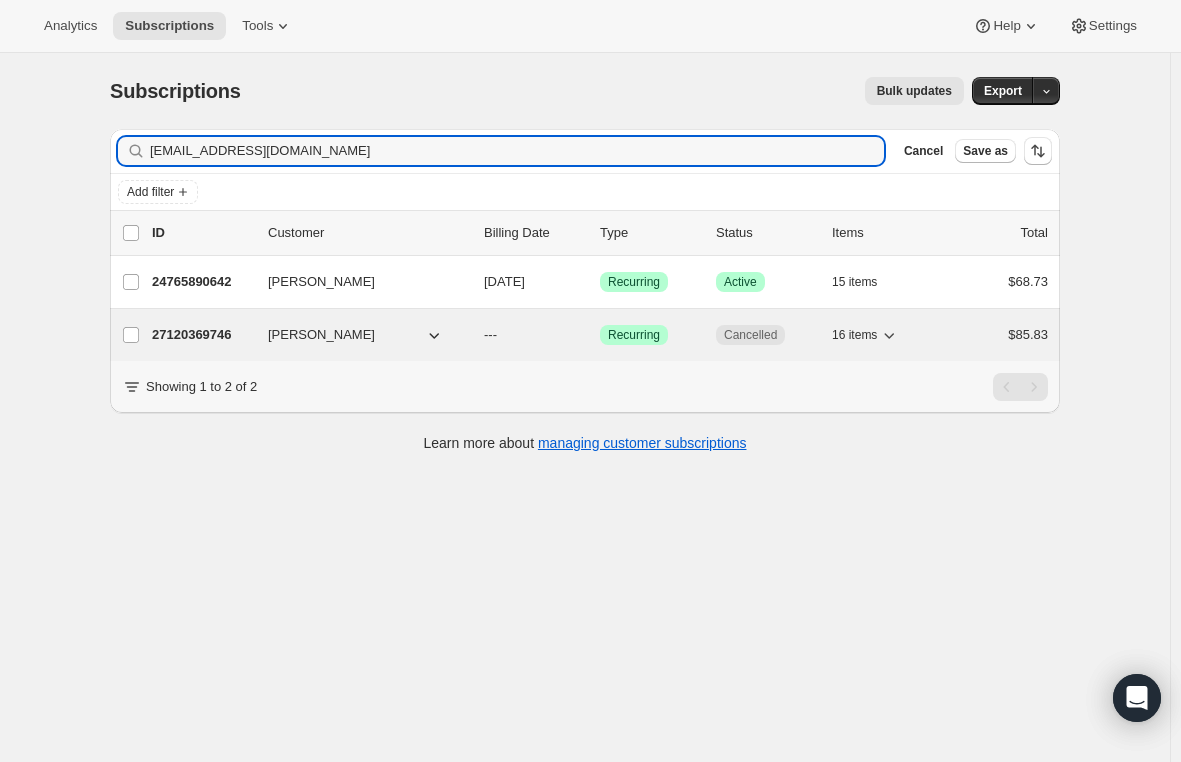 type on "jmmishkin@yahoo.com" 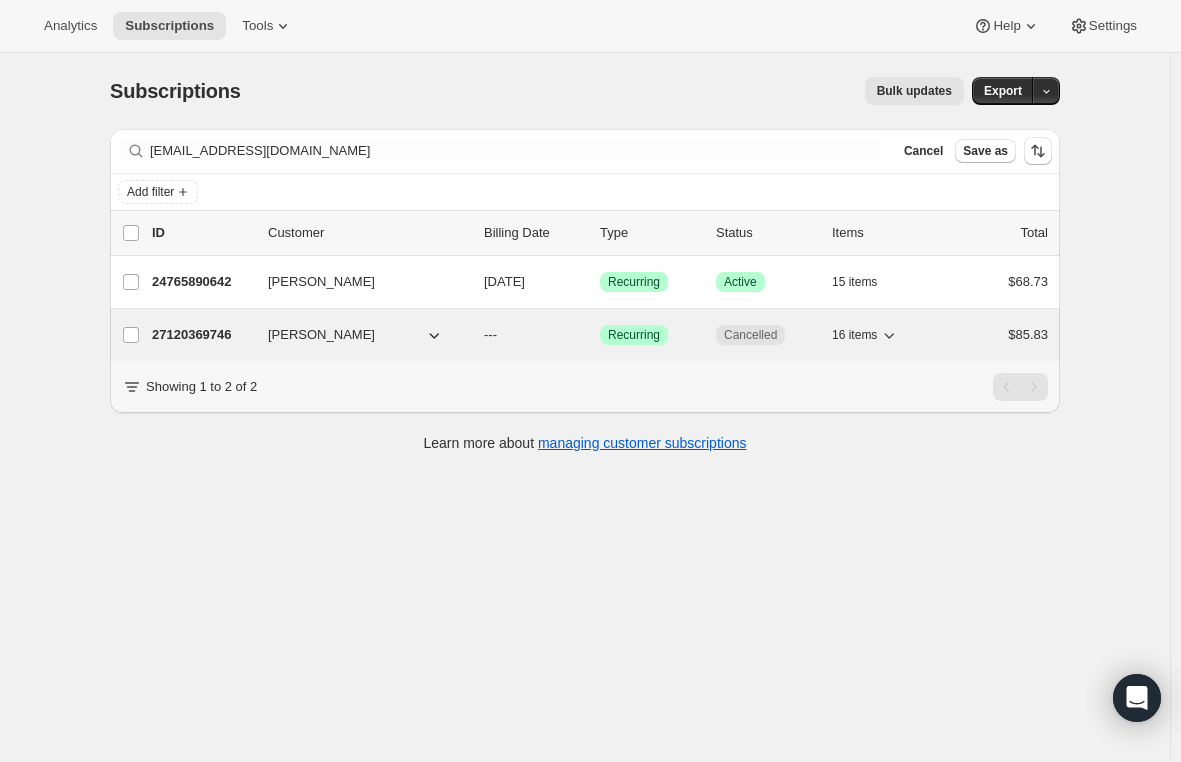 click on "27120369746" at bounding box center (202, 335) 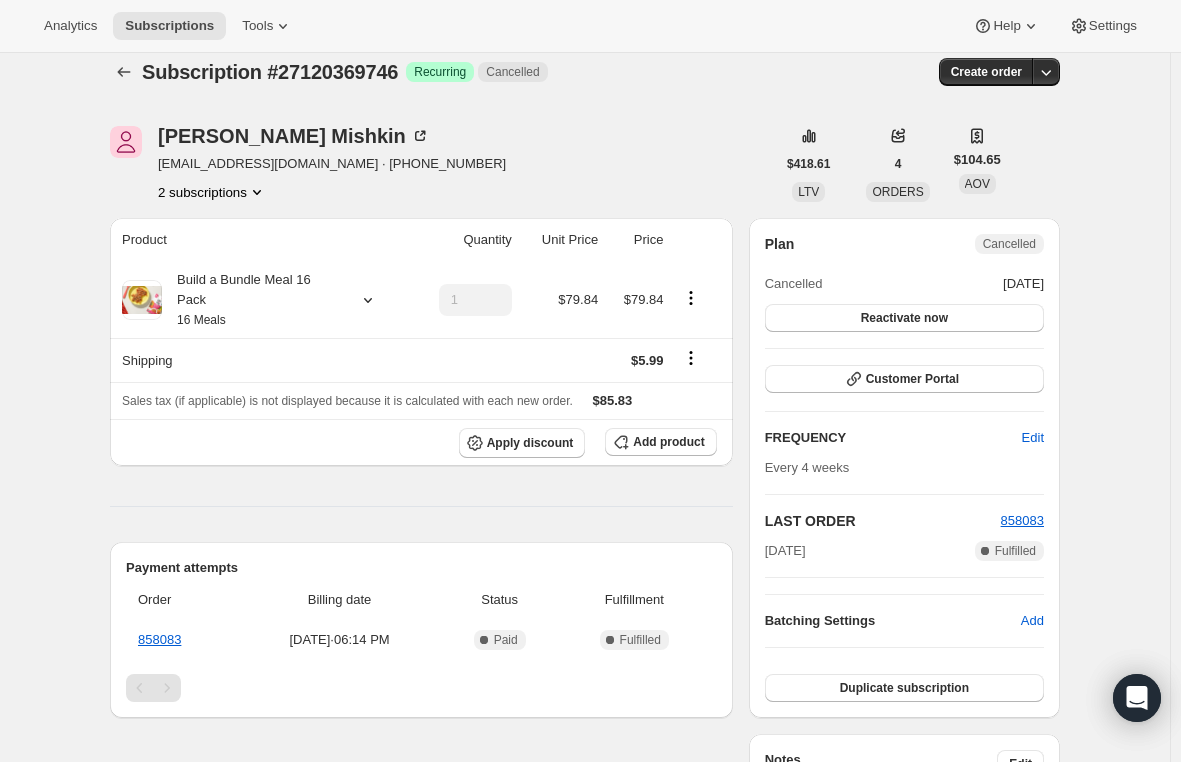 scroll, scrollTop: 0, scrollLeft: 0, axis: both 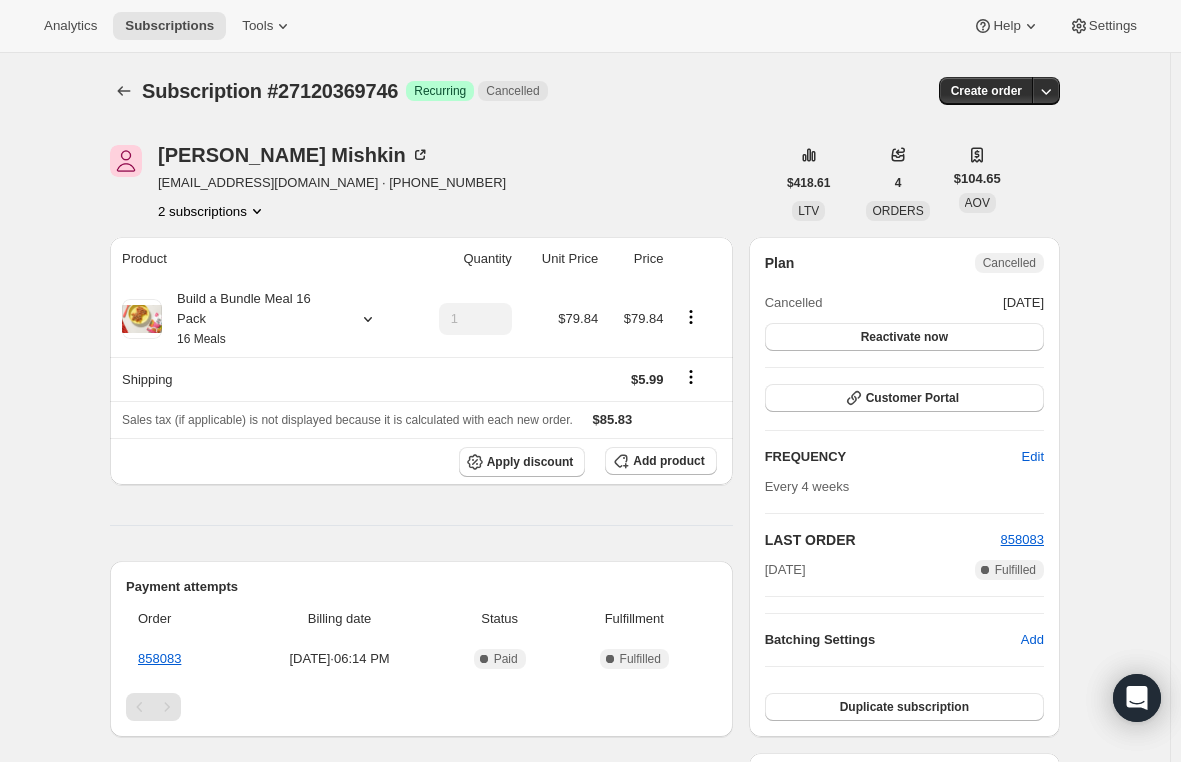 click on "2 subscriptions" at bounding box center (212, 211) 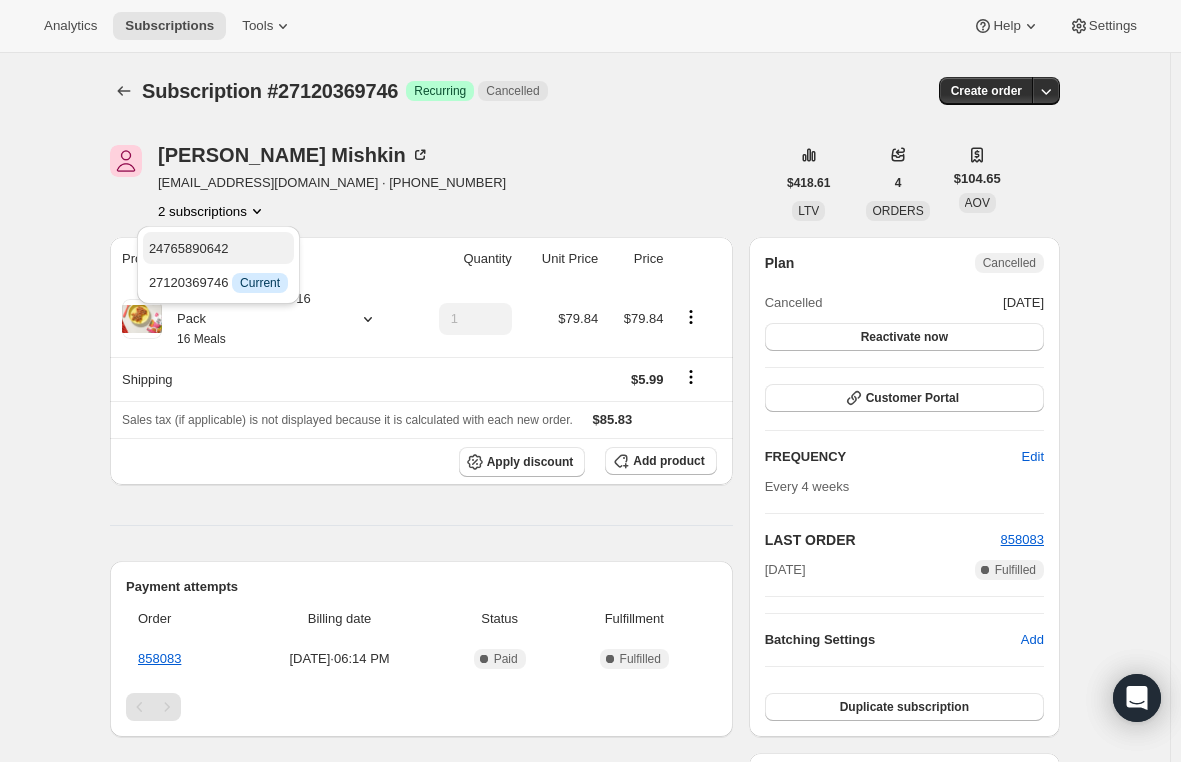 click on "24765890642" at bounding box center (189, 248) 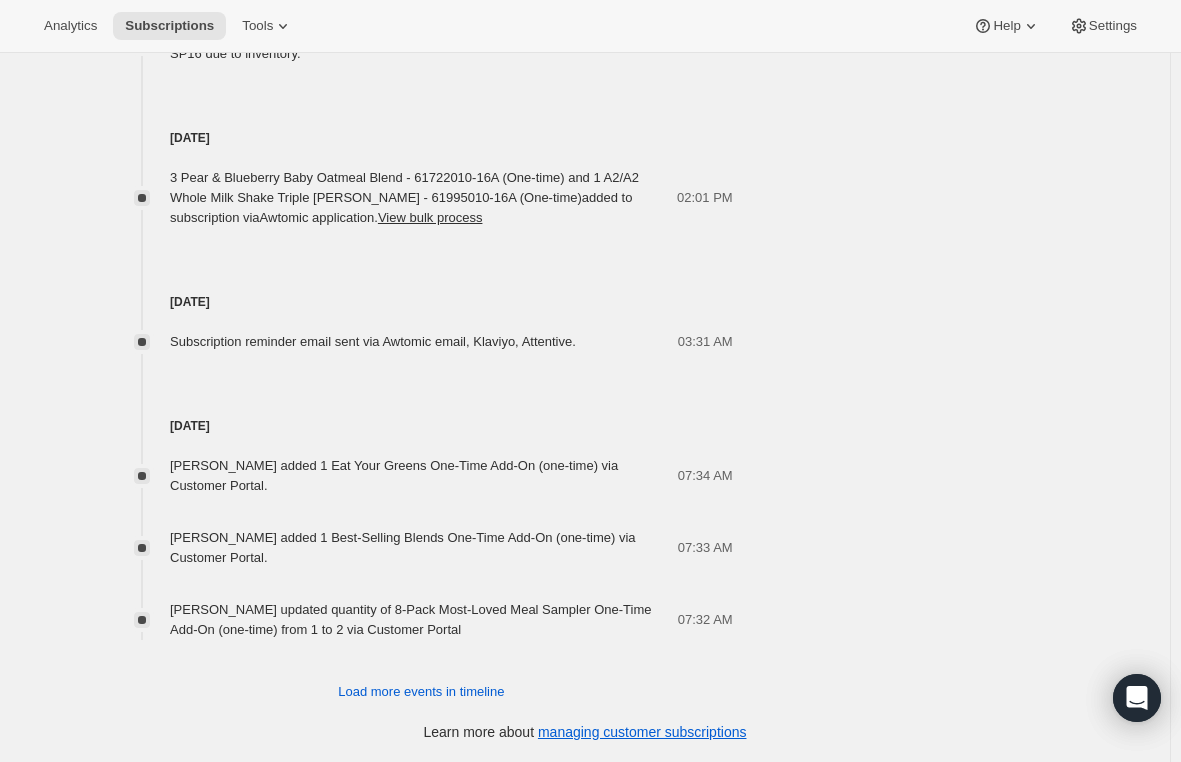 scroll, scrollTop: 1318, scrollLeft: 0, axis: vertical 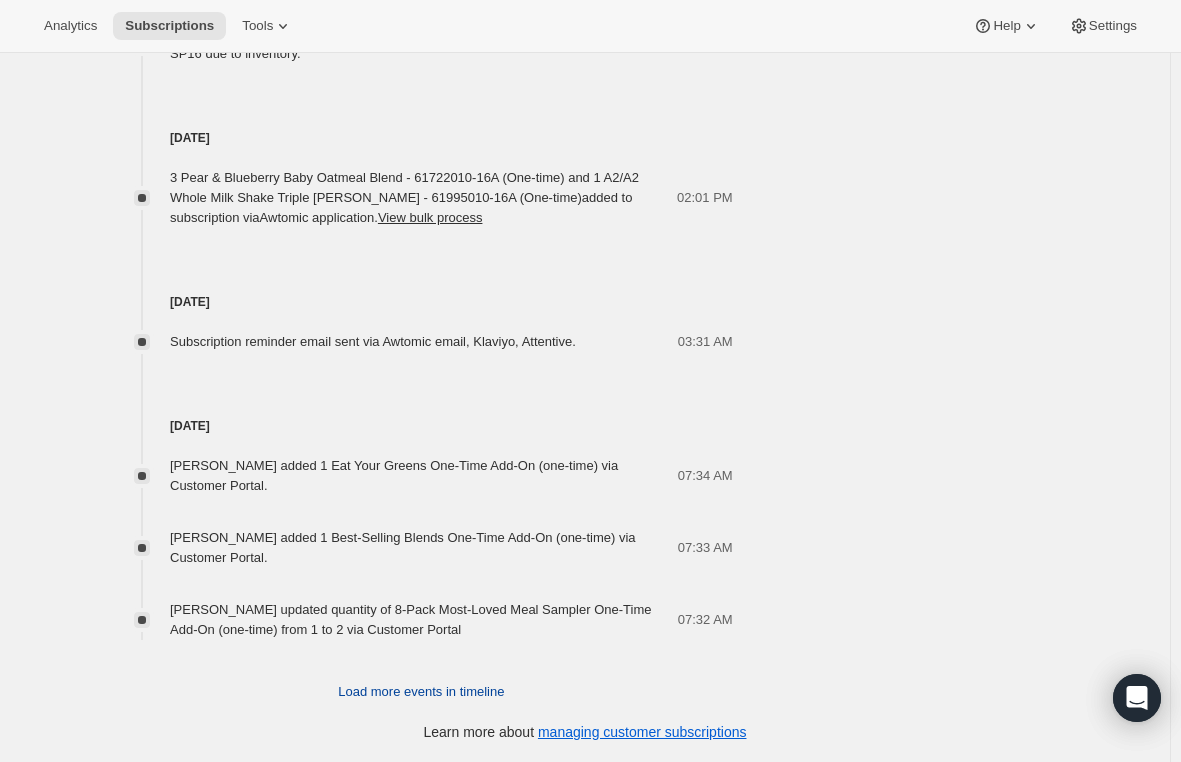 click on "Load more events in timeline" at bounding box center [421, 692] 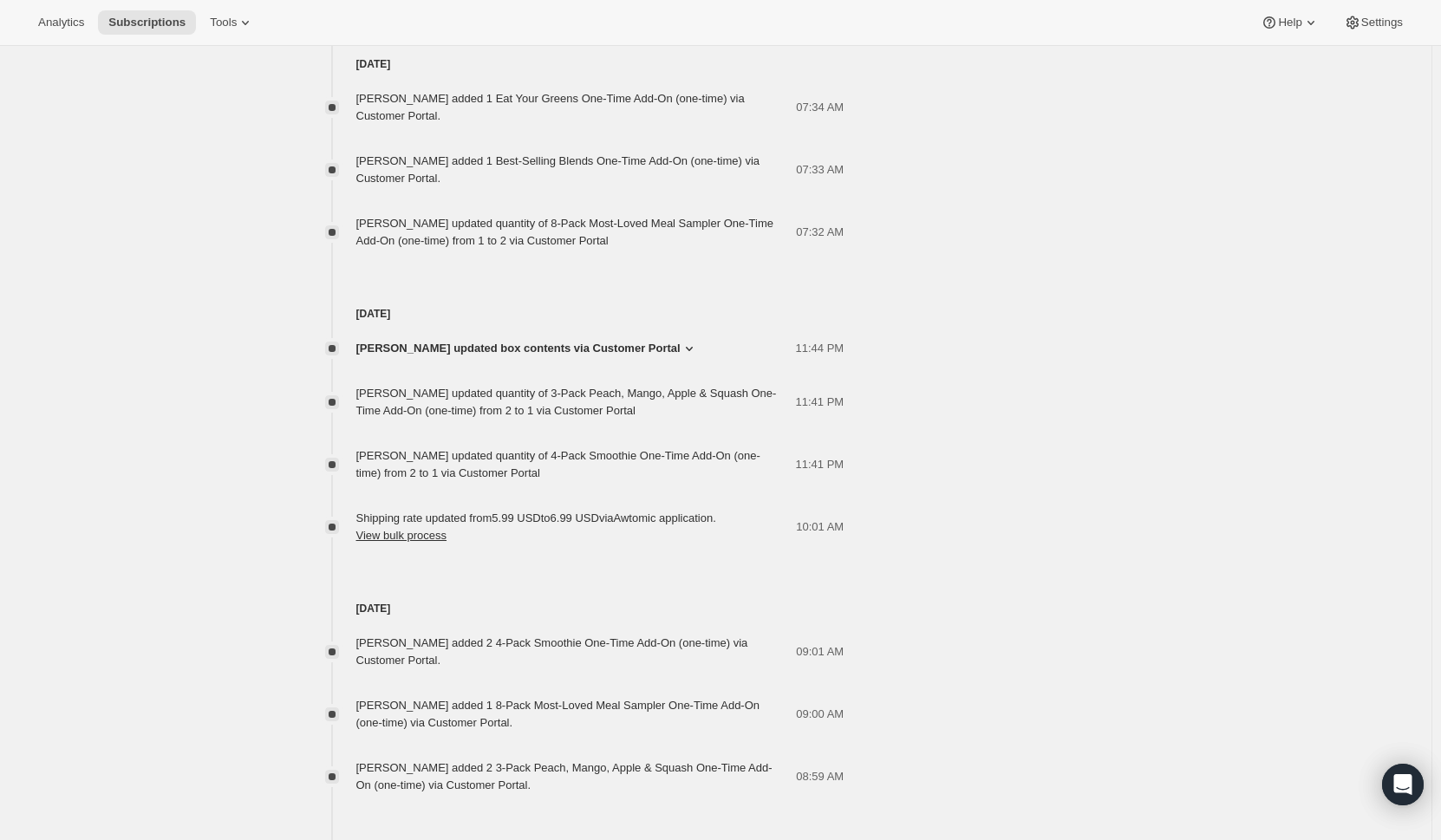 scroll, scrollTop: 1474, scrollLeft: 0, axis: vertical 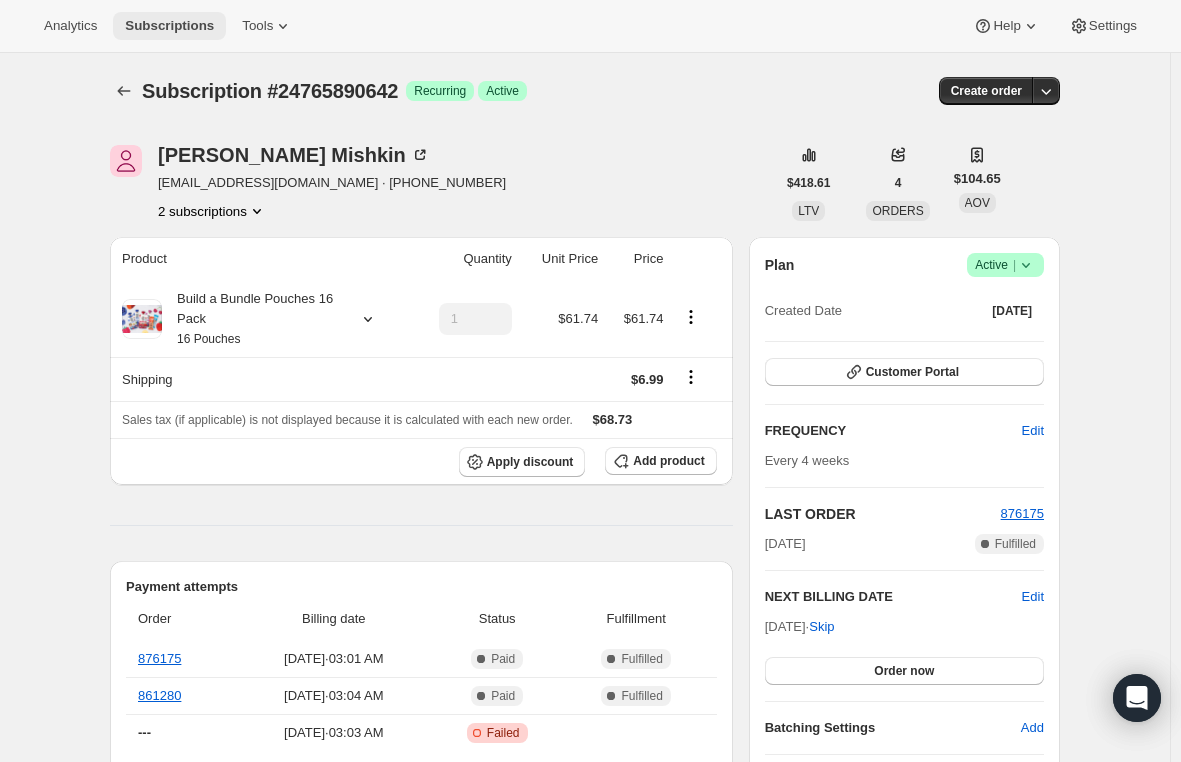 click on "Subscriptions" at bounding box center (169, 26) 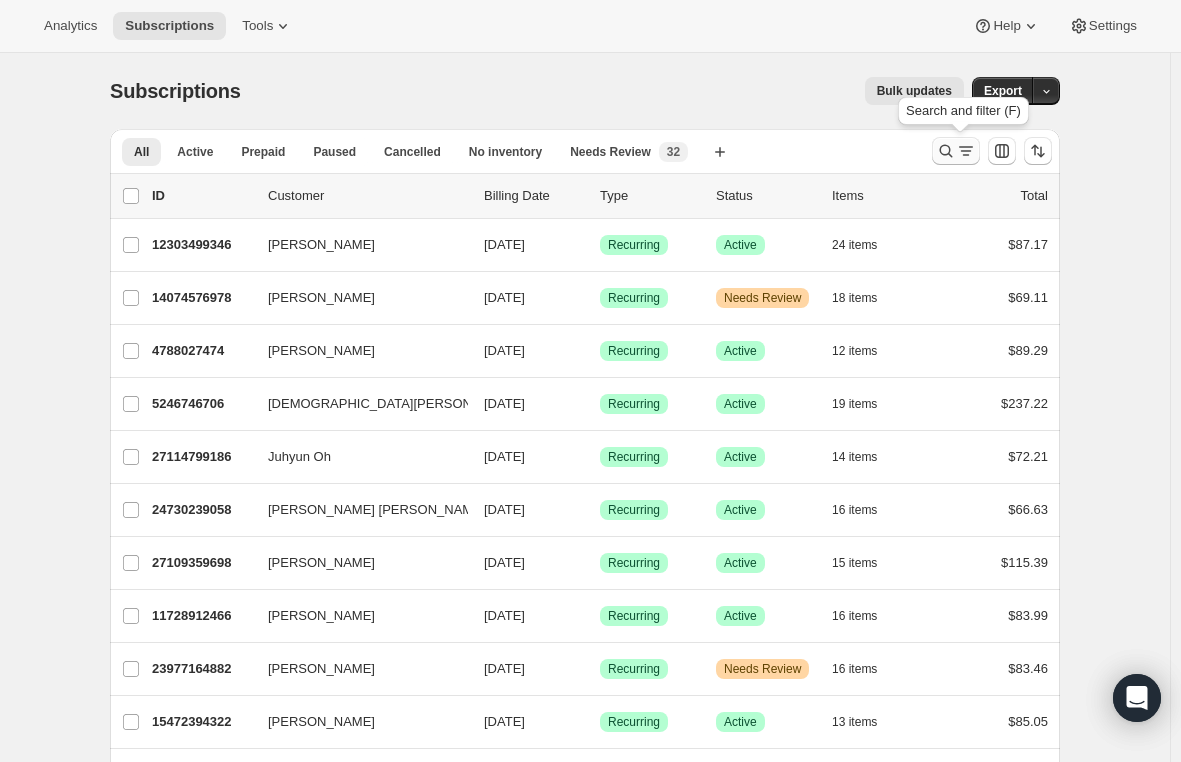 click 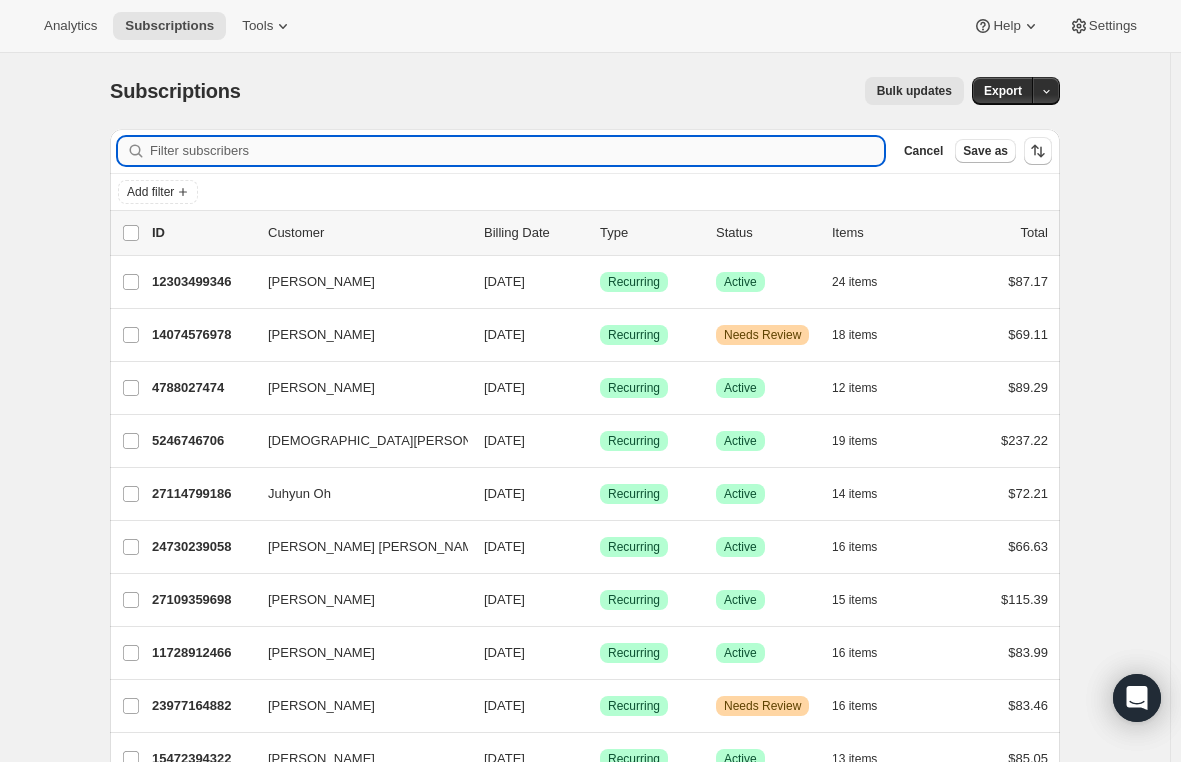 click on "Filter subscribers" at bounding box center (517, 151) 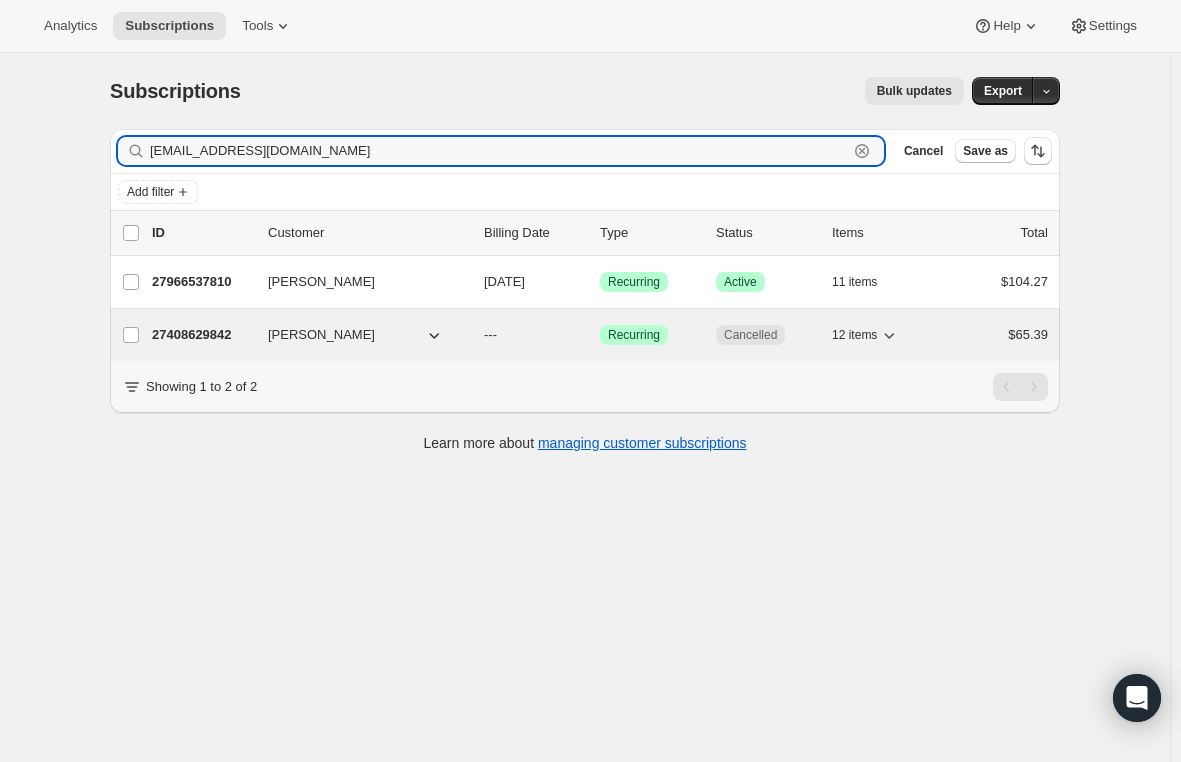 type on "jlynnkane@aol.com" 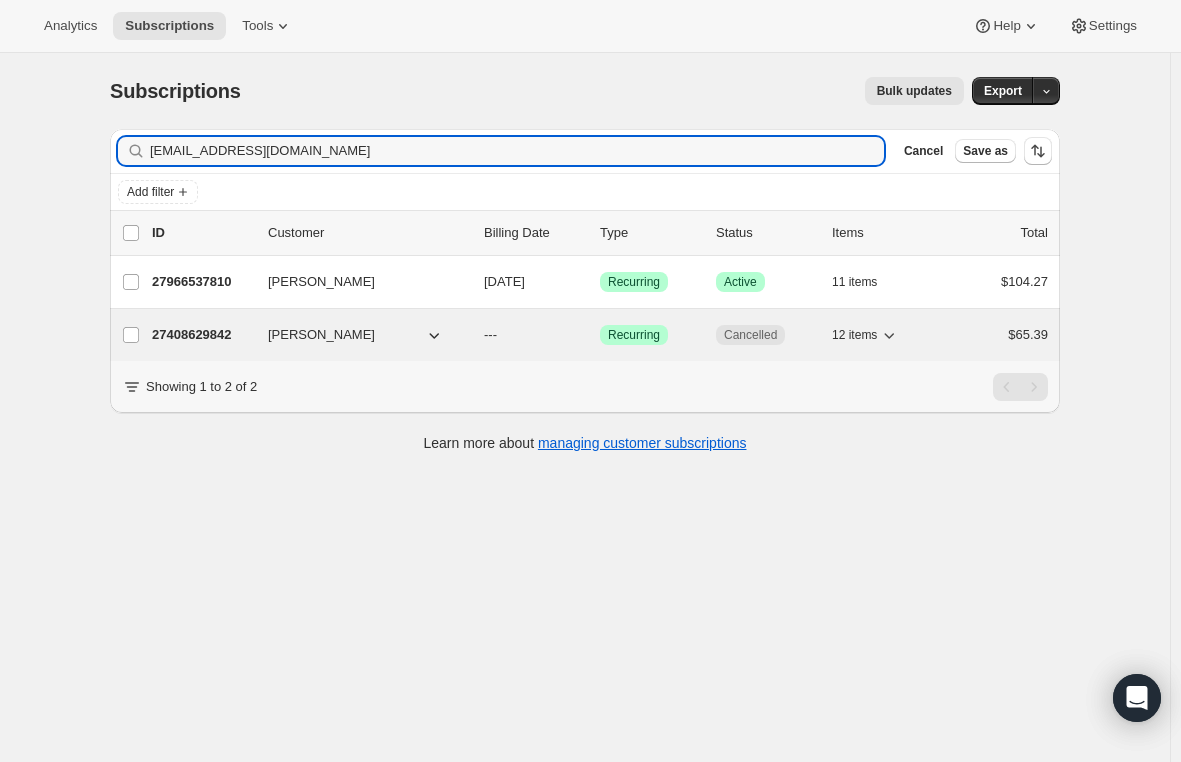 click on "27408629842" at bounding box center (202, 335) 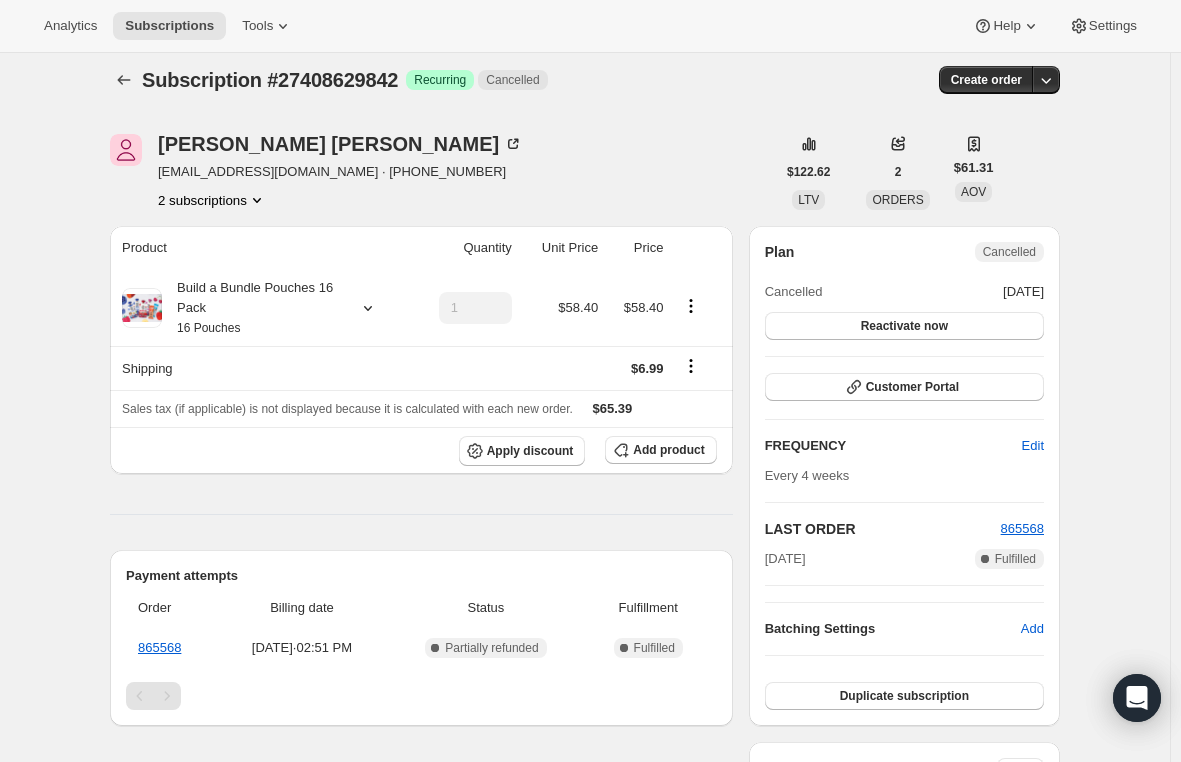 scroll, scrollTop: 0, scrollLeft: 0, axis: both 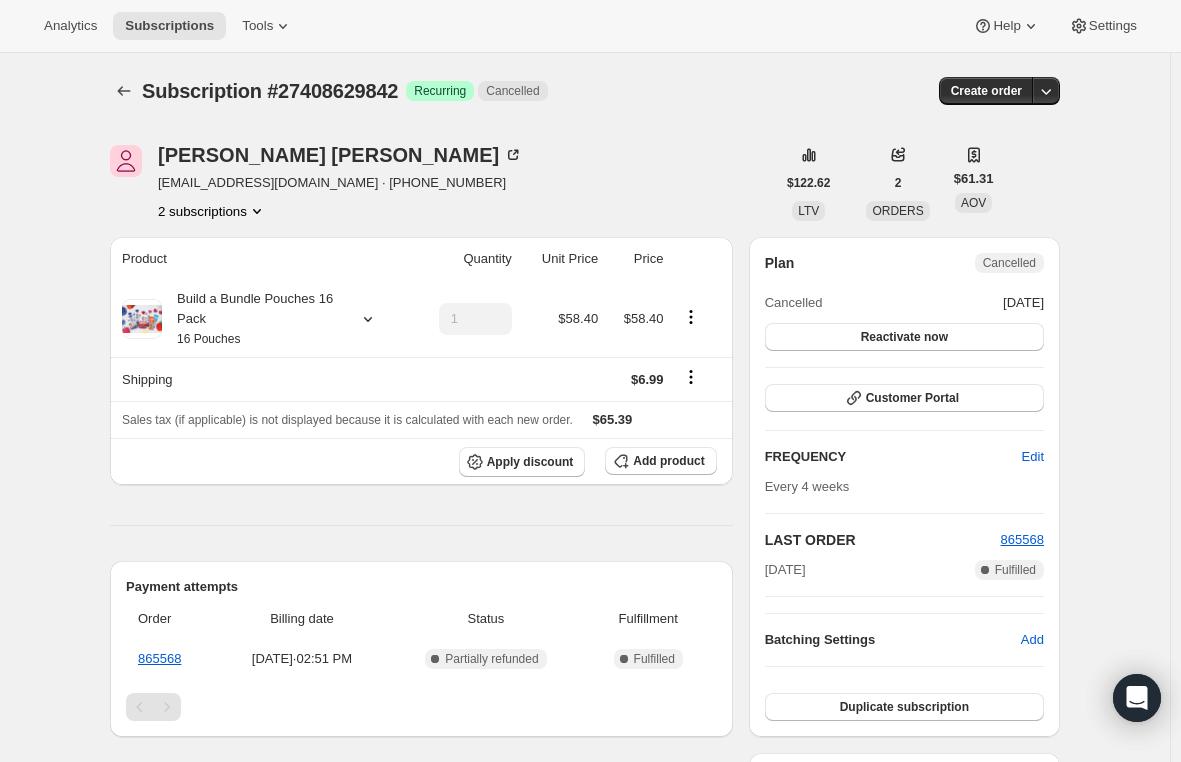 click on "2 subscriptions" at bounding box center [212, 211] 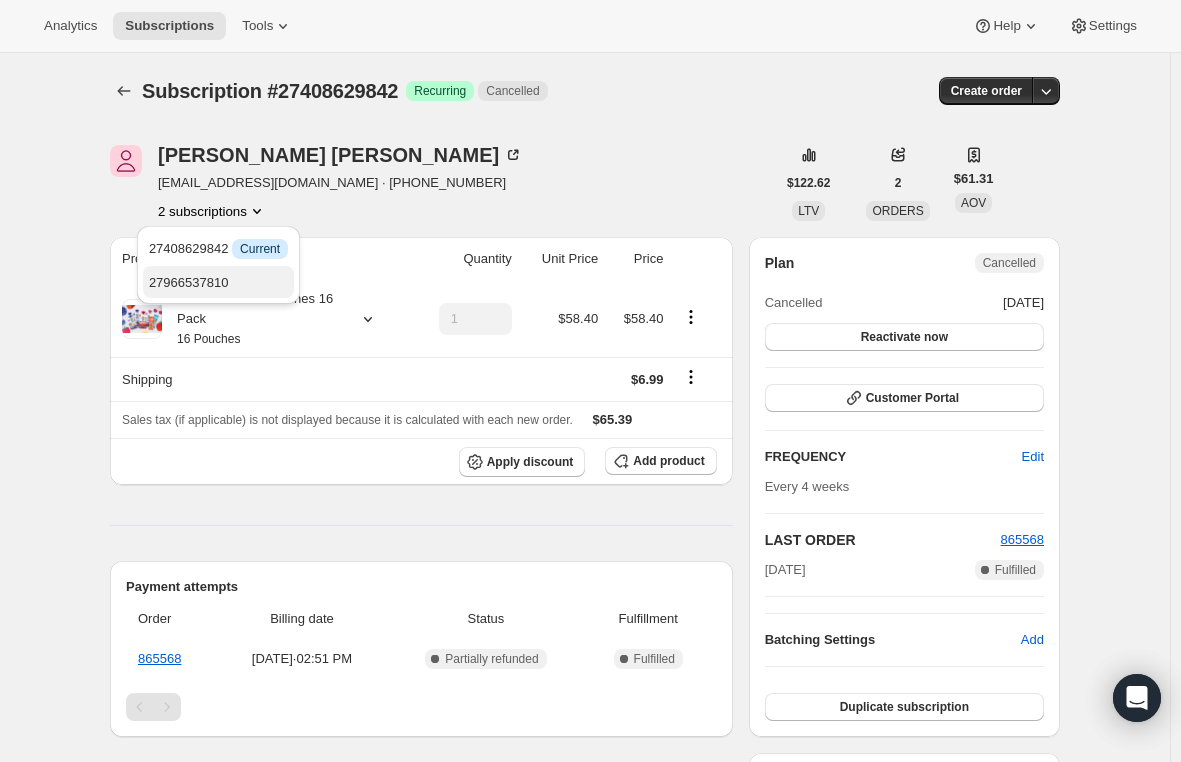 click on "27966537810" at bounding box center (189, 282) 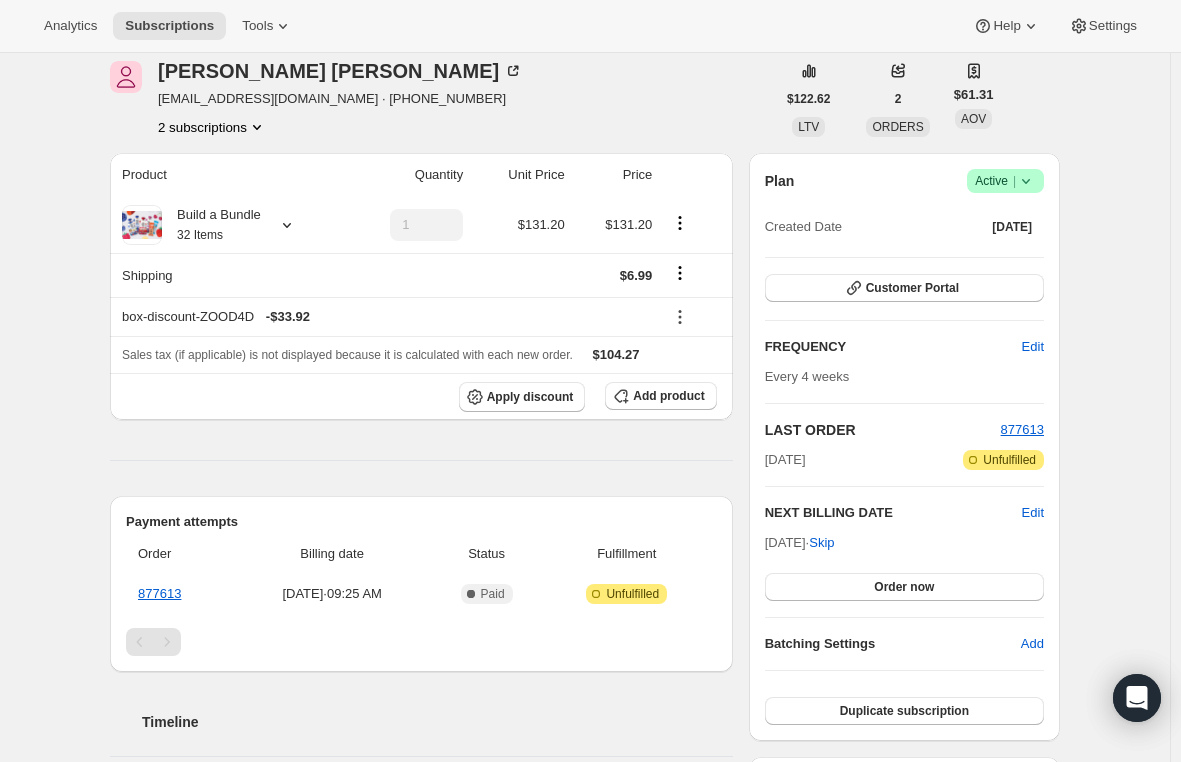 scroll, scrollTop: 0, scrollLeft: 0, axis: both 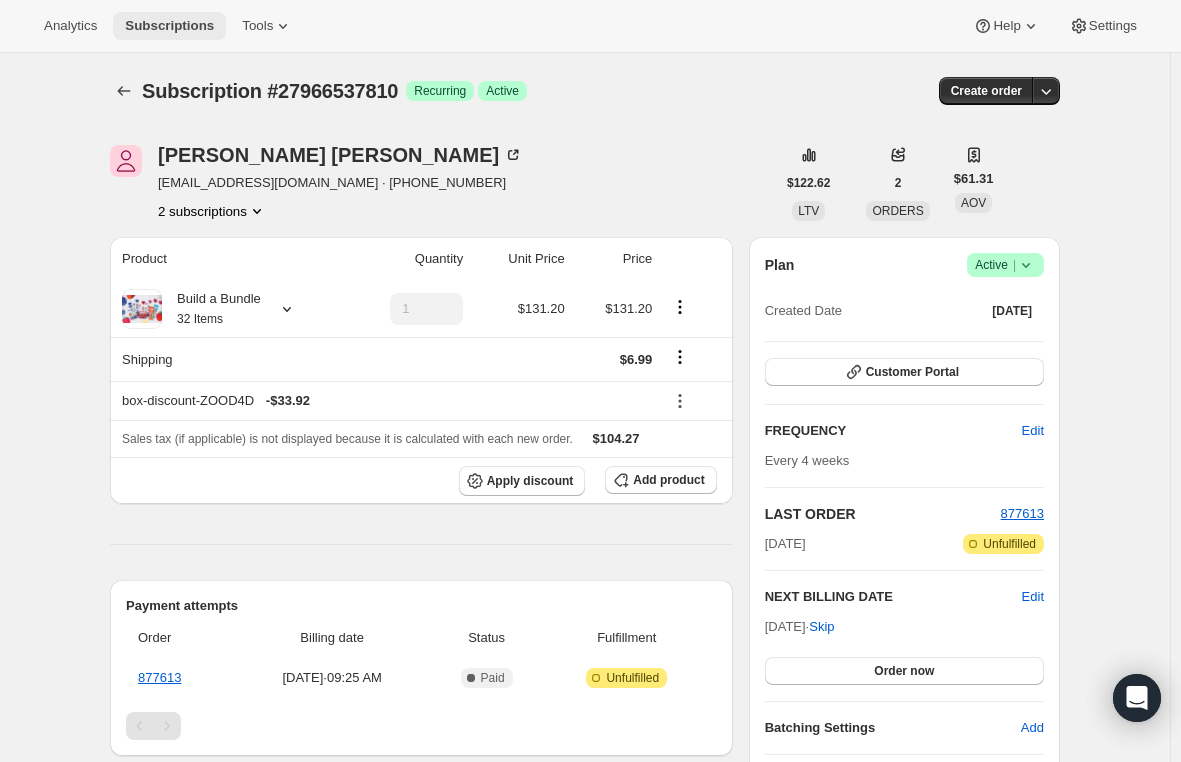 click on "Subscriptions" at bounding box center [169, 26] 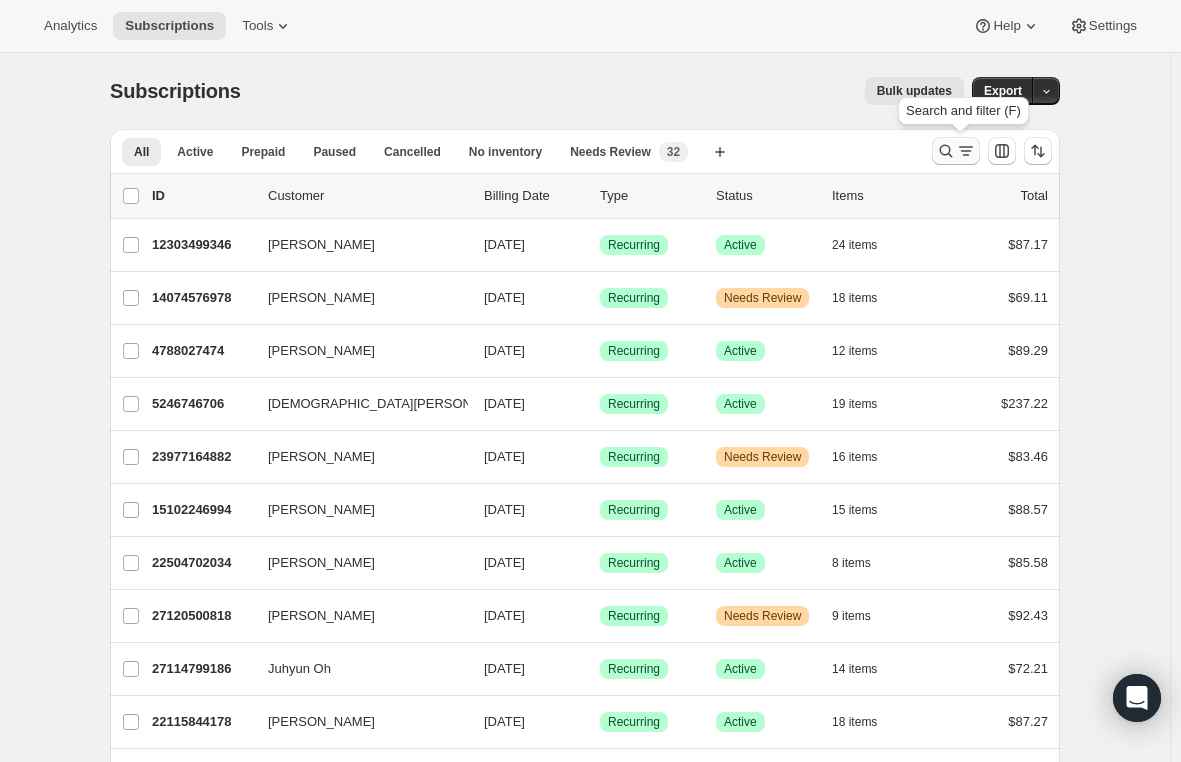 click 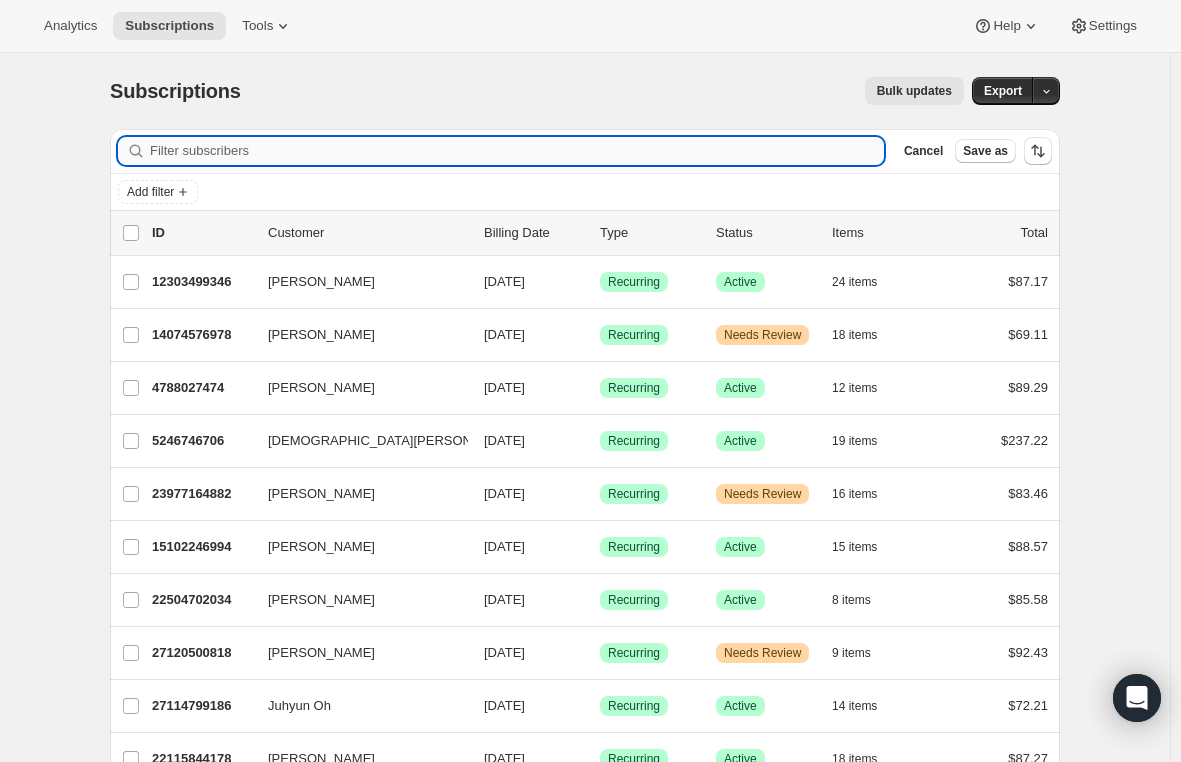 click on "Filter subscribers" at bounding box center [517, 151] 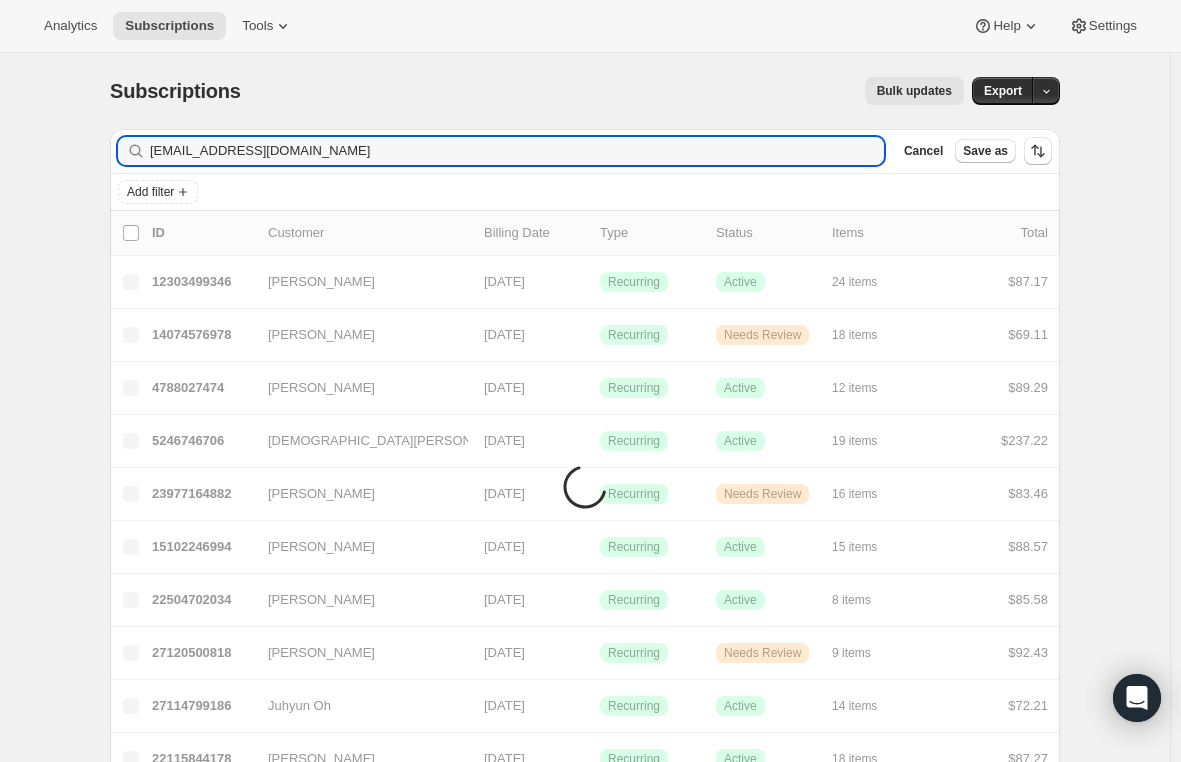 type on "jmmishkin@yahoo.com" 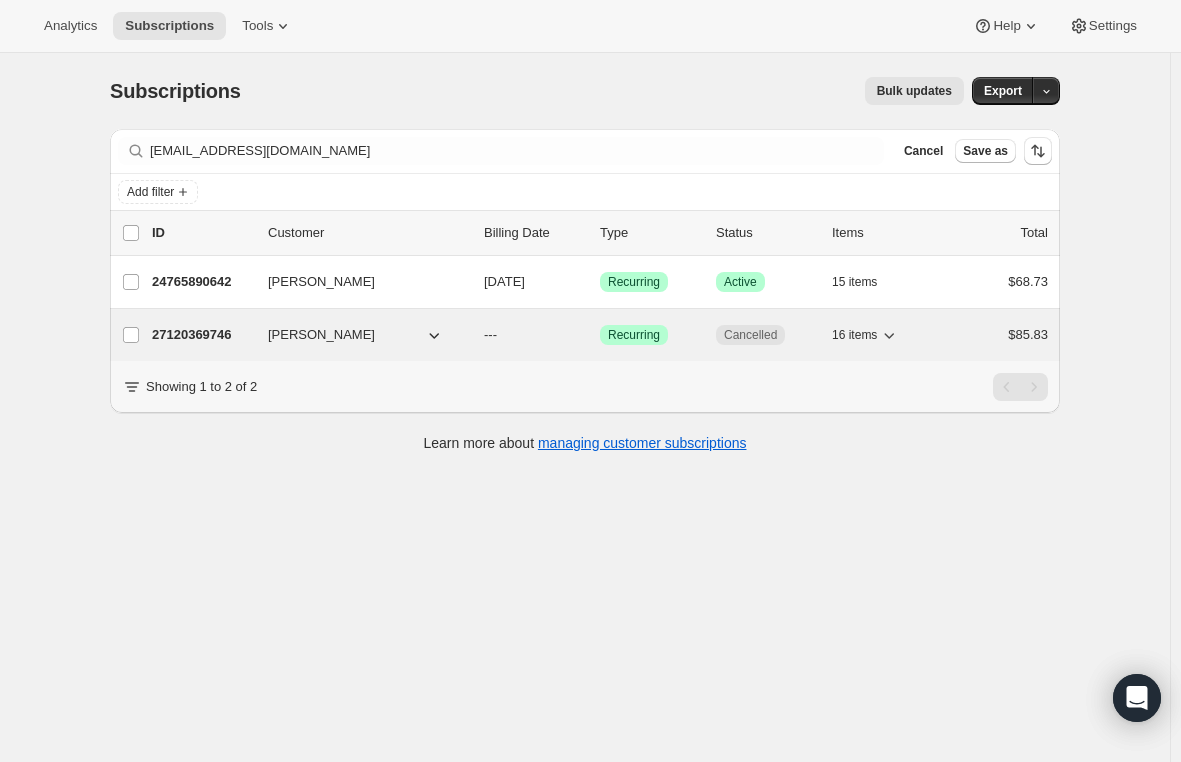 click on "27120369746" at bounding box center (202, 335) 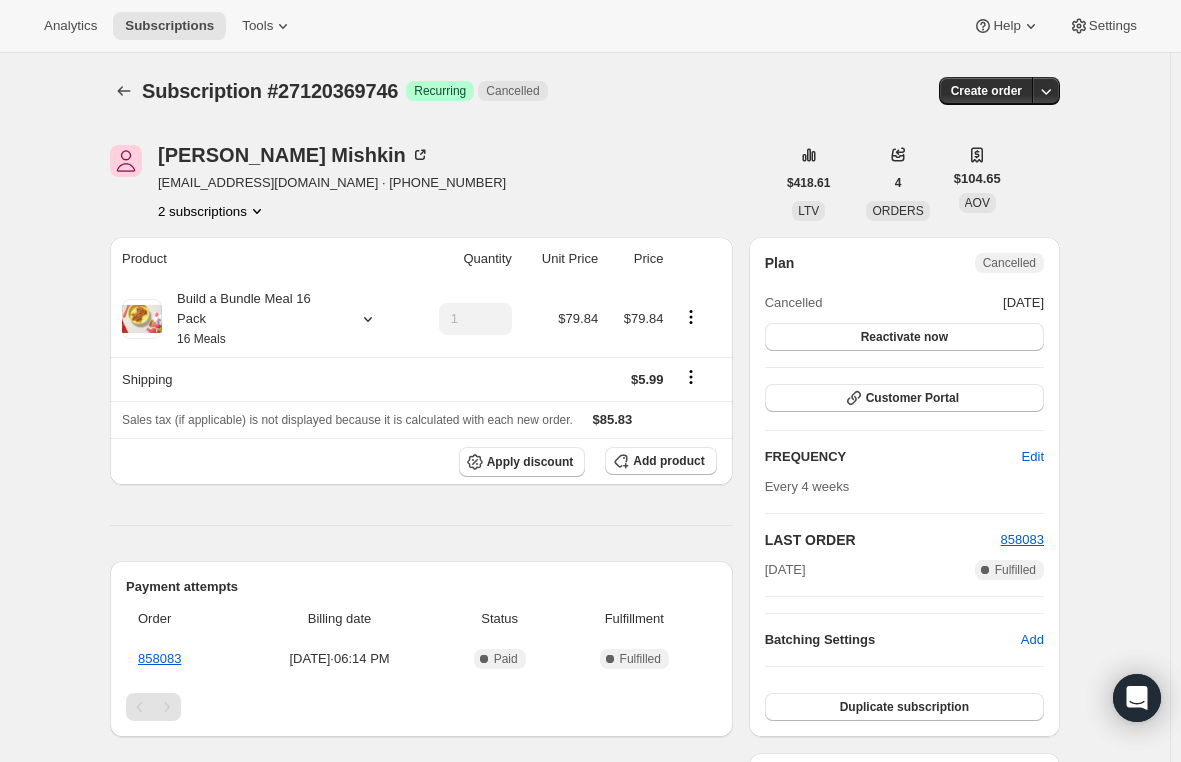 click on "2 subscriptions" at bounding box center [212, 211] 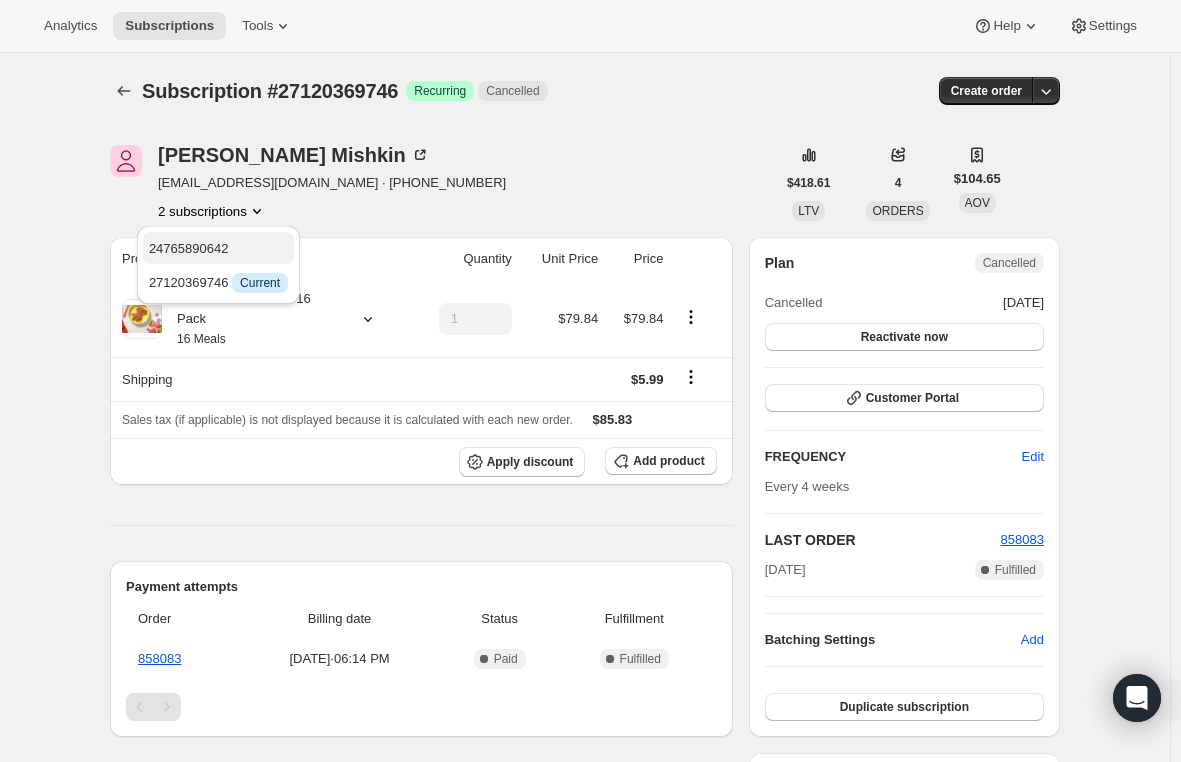 click on "24765890642" at bounding box center [189, 248] 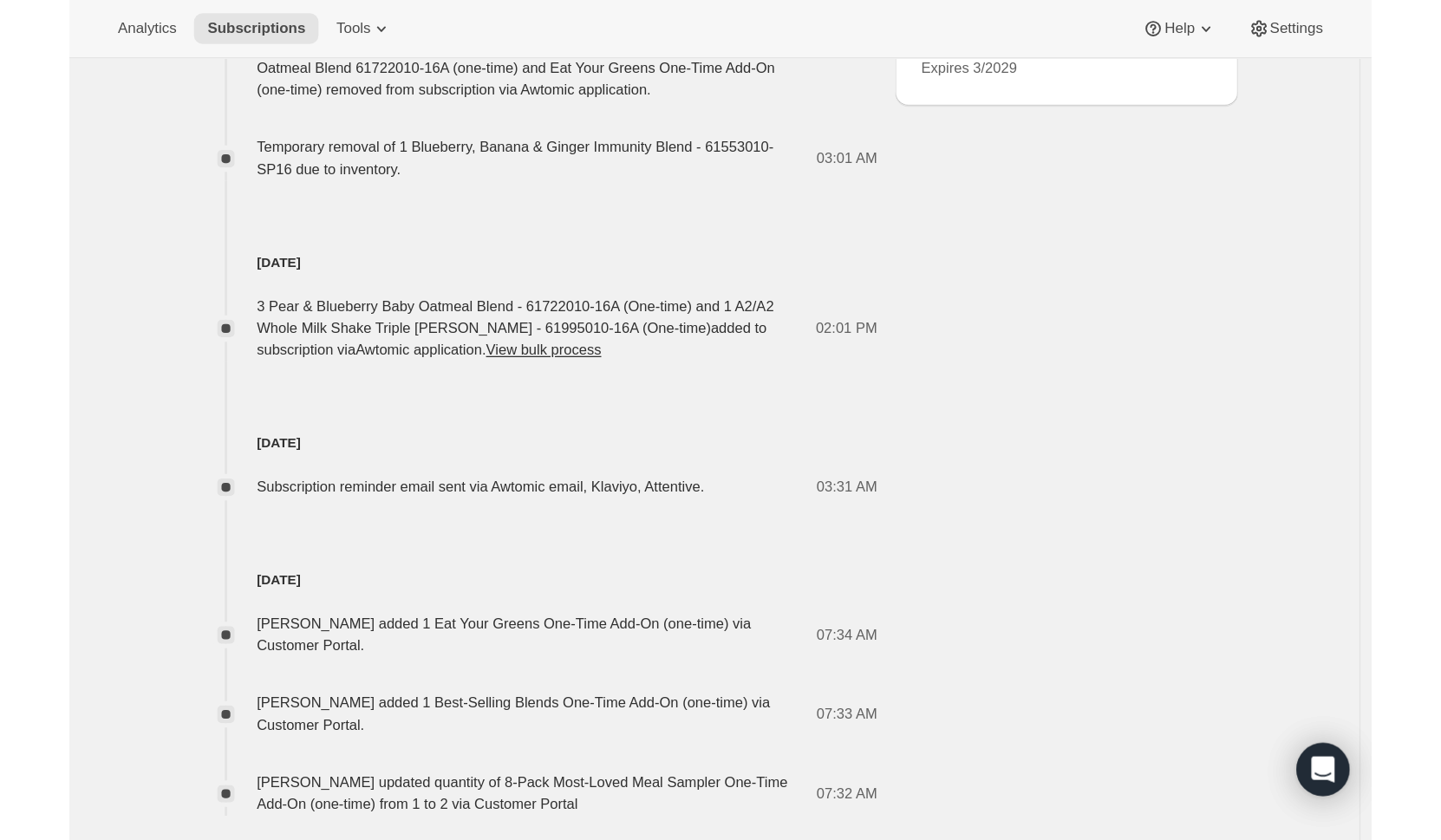 scroll, scrollTop: 963, scrollLeft: 0, axis: vertical 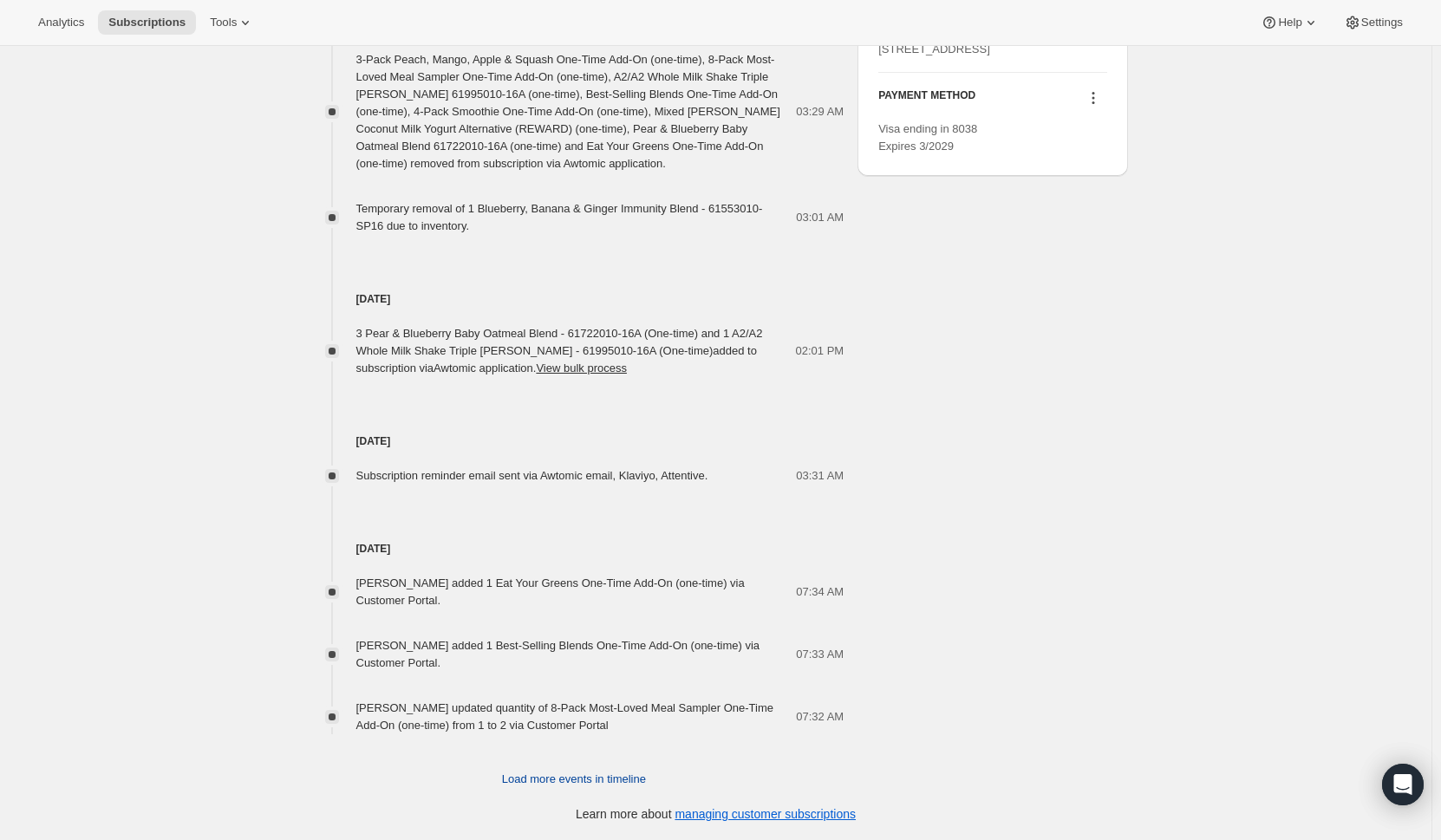click on "Load more events in timeline" at bounding box center [574, 779] 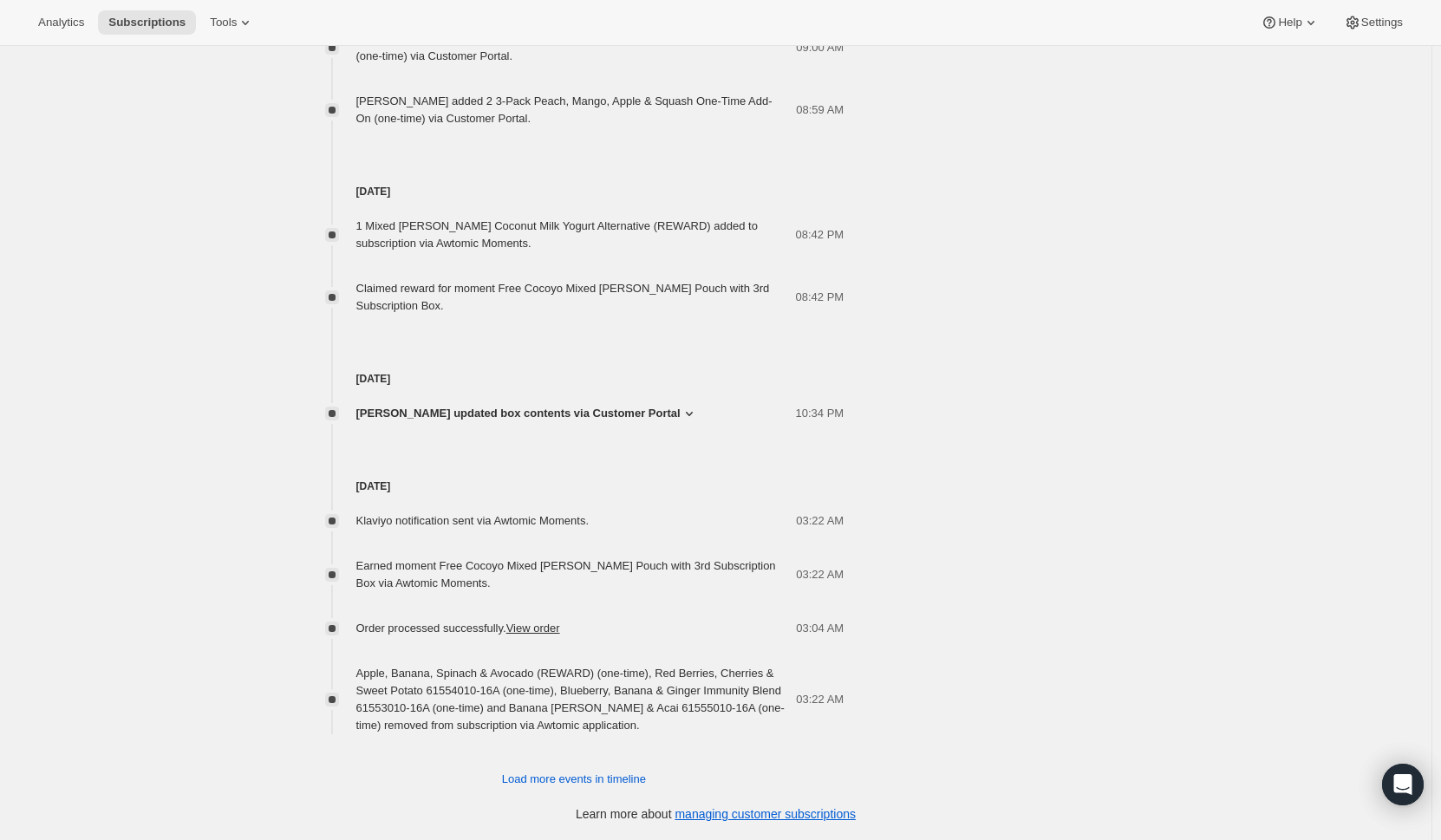 scroll, scrollTop: 2114, scrollLeft: 0, axis: vertical 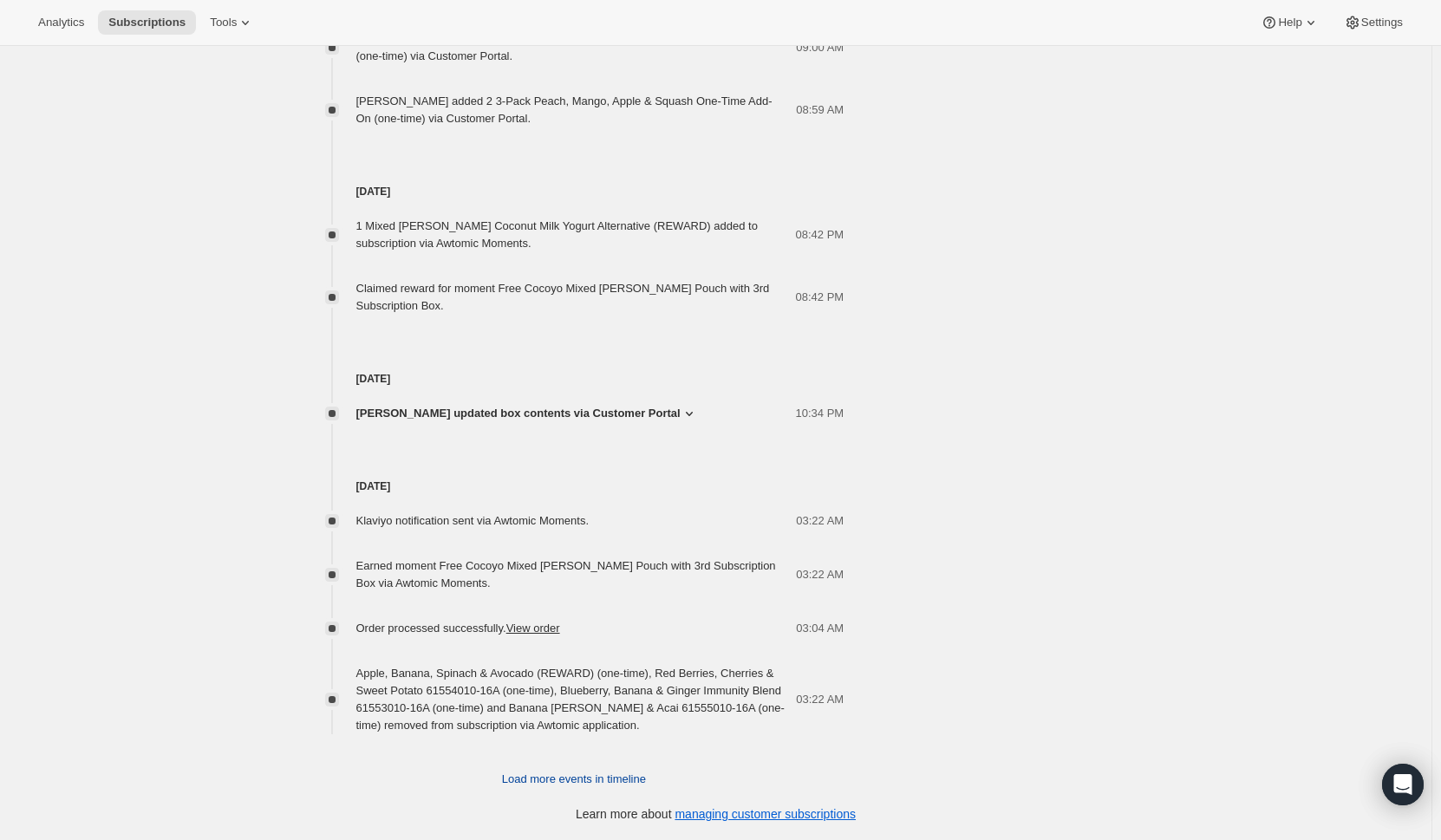 click on "Load more events in timeline" at bounding box center (574, 779) 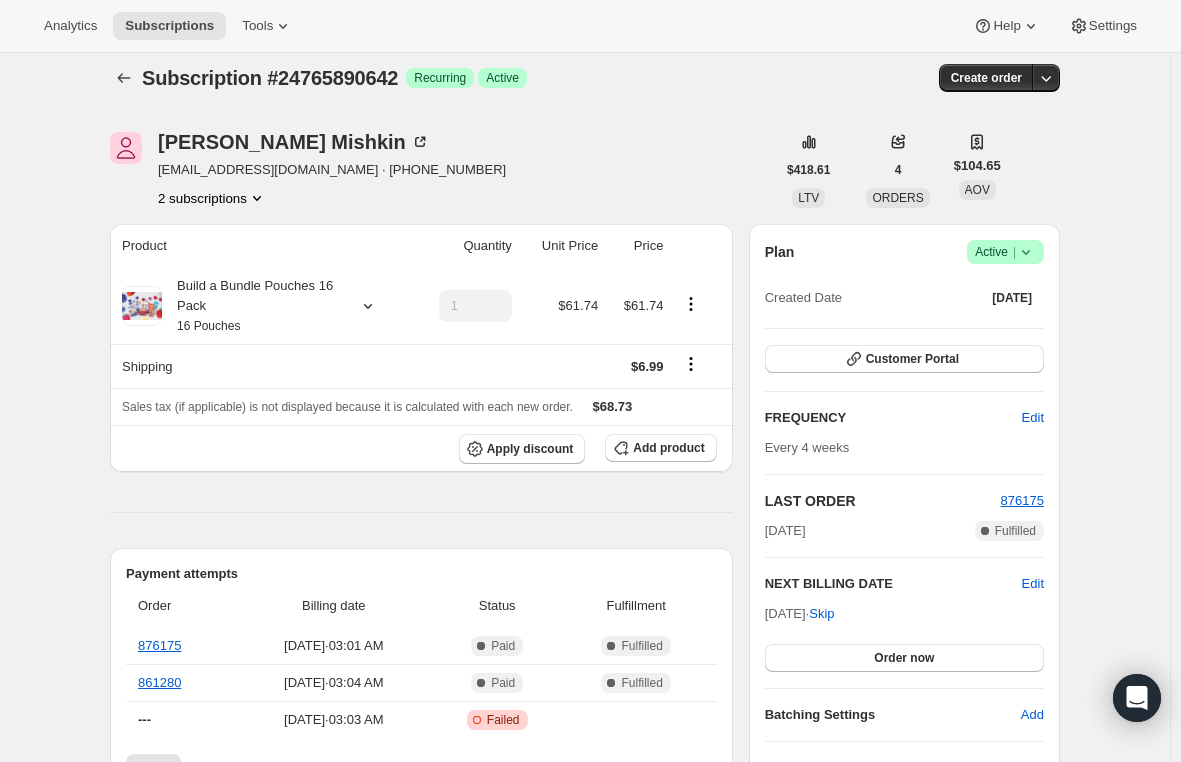 scroll, scrollTop: 0, scrollLeft: 0, axis: both 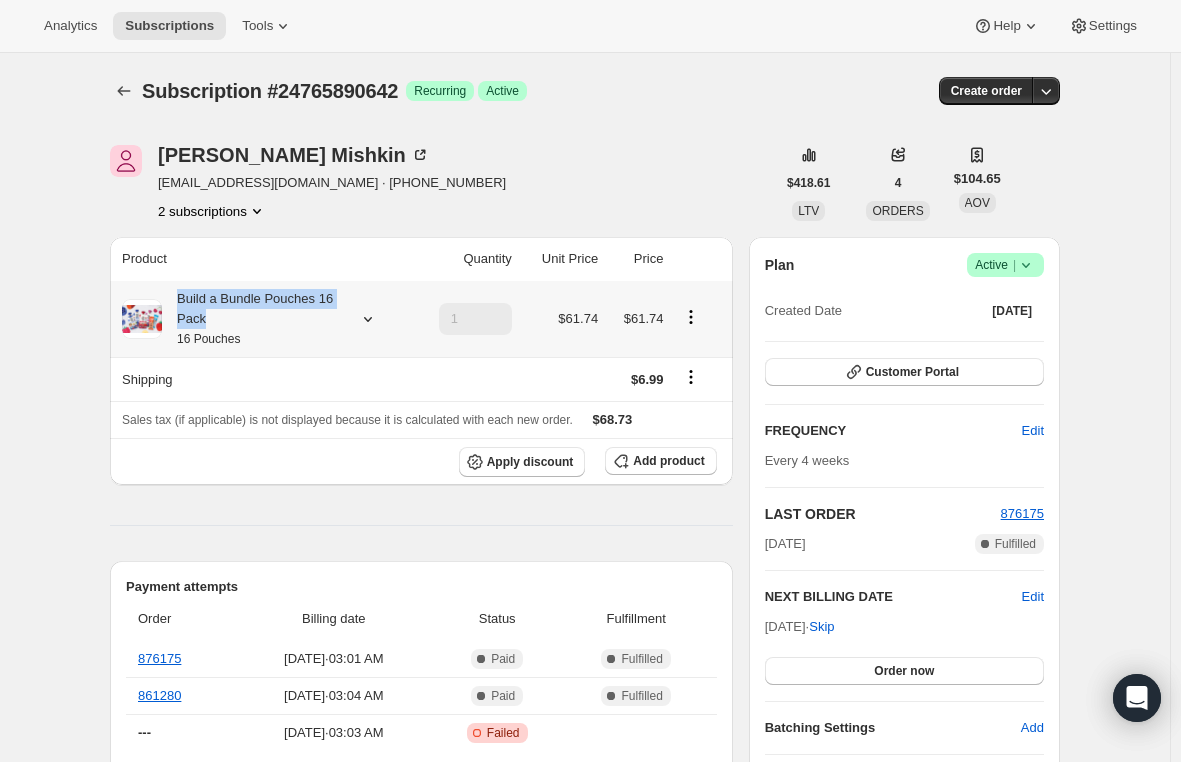 drag, startPoint x: 213, startPoint y: 323, endPoint x: 182, endPoint y: 304, distance: 36.359318 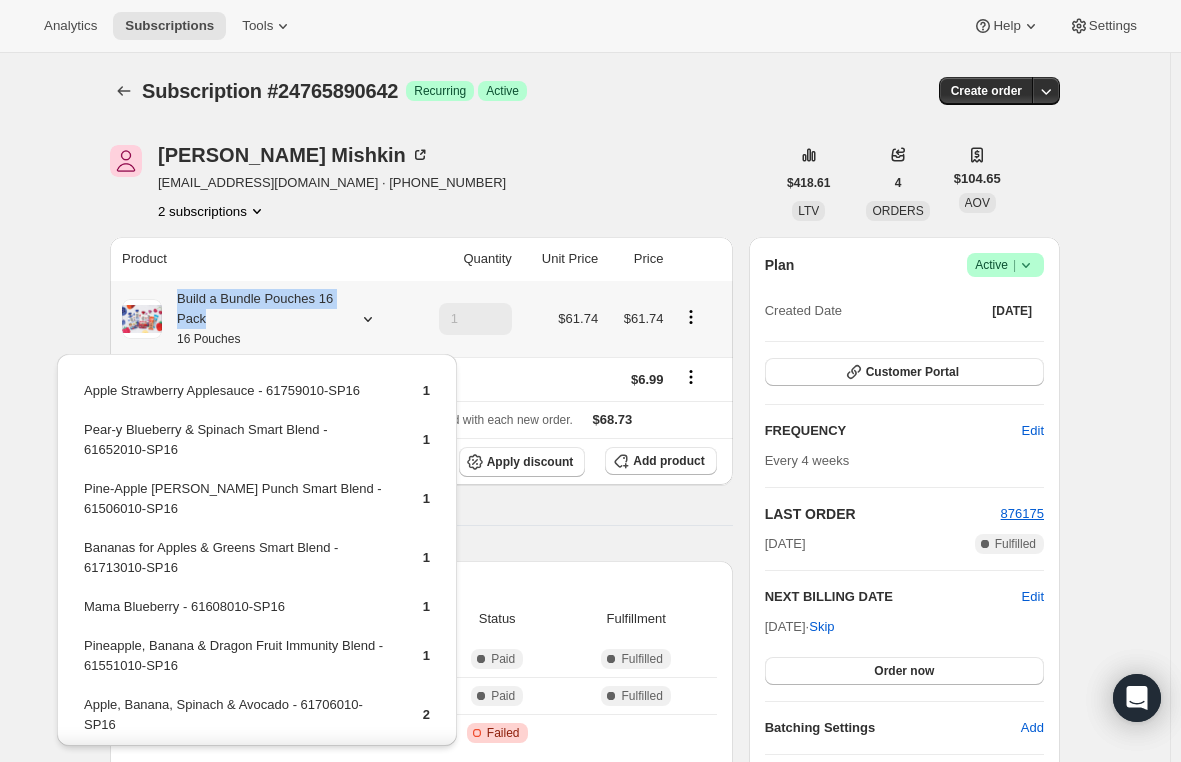 drag, startPoint x: 181, startPoint y: 297, endPoint x: 206, endPoint y: 325, distance: 37.536648 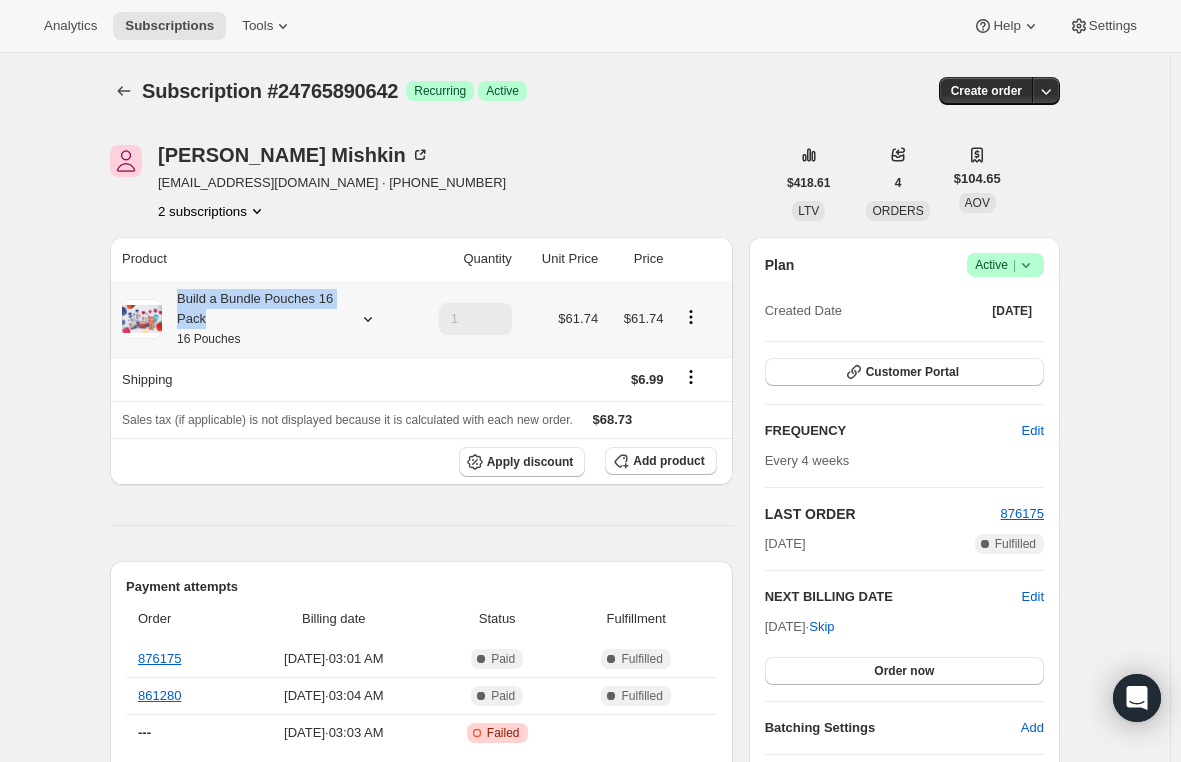 drag, startPoint x: 214, startPoint y: 321, endPoint x: 184, endPoint y: 300, distance: 36.619667 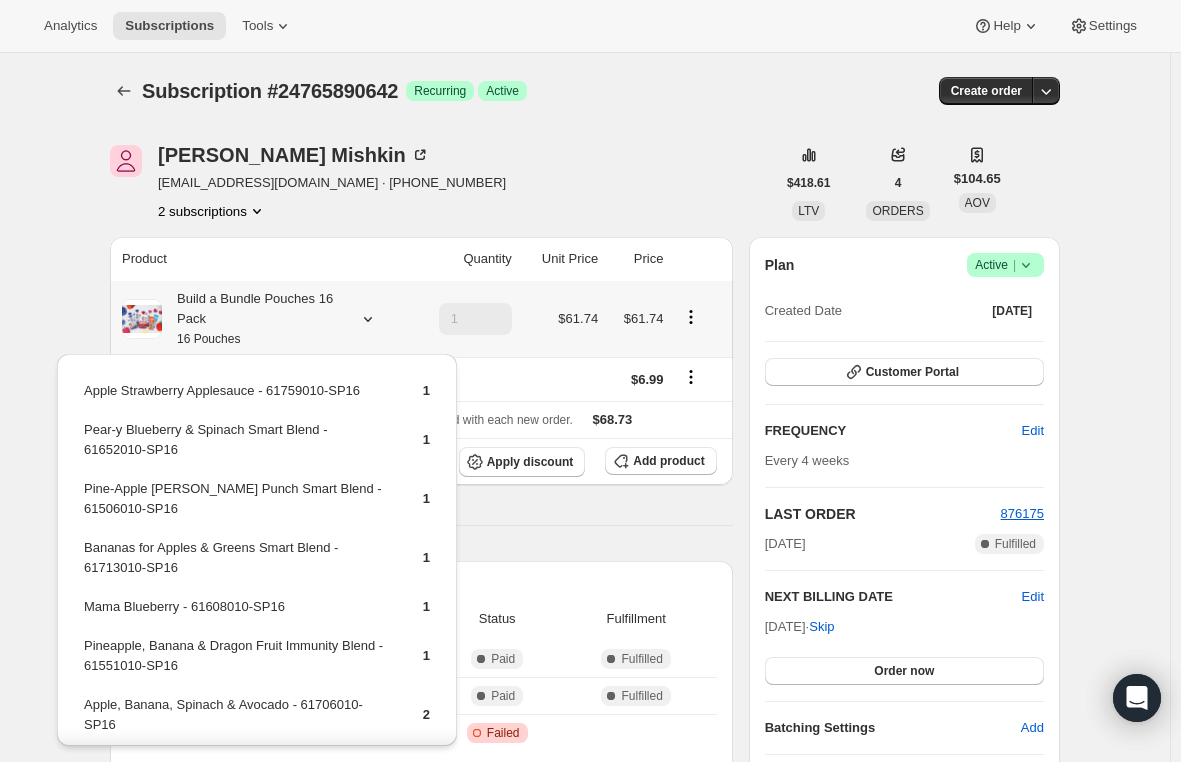 click on "Build a Bundle Pouches 16 Pack  16 Pouches" at bounding box center (252, 319) 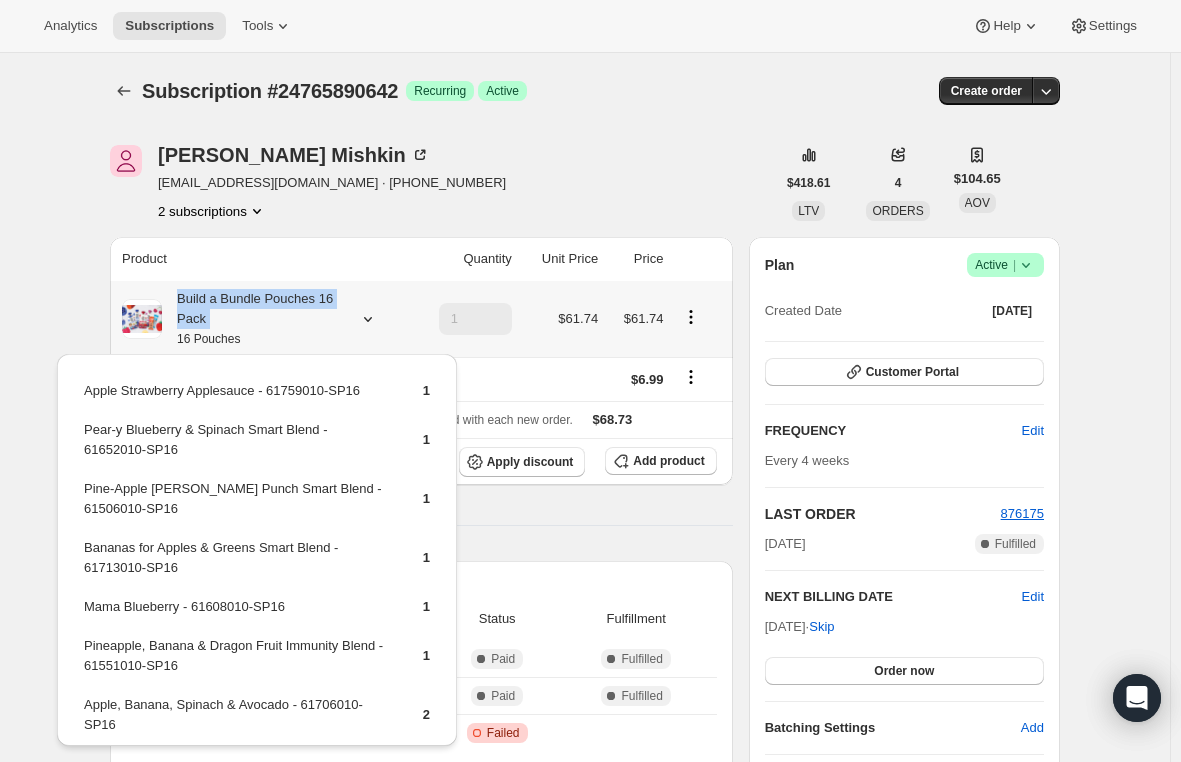 click on "Build a Bundle Pouches 16 Pack  16 Pouches" at bounding box center [252, 319] 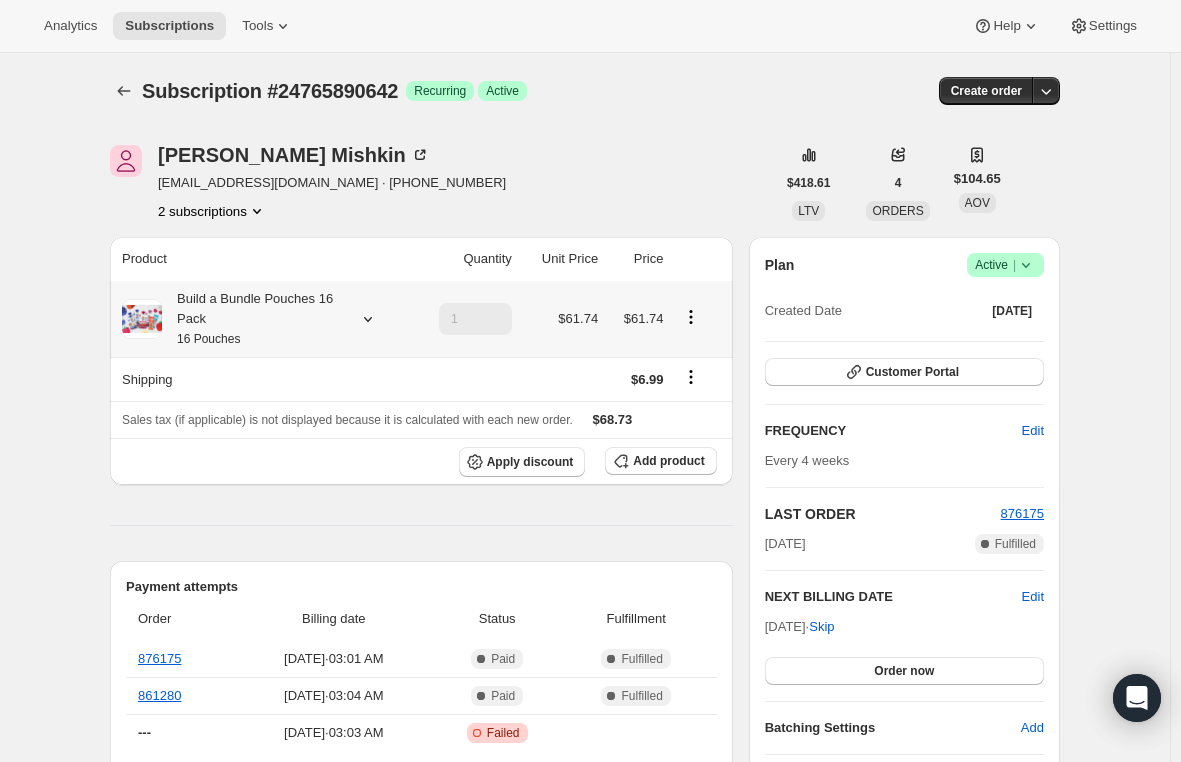 click on "Build a Bundle Pouches 16 Pack  16 Pouches" at bounding box center (252, 319) 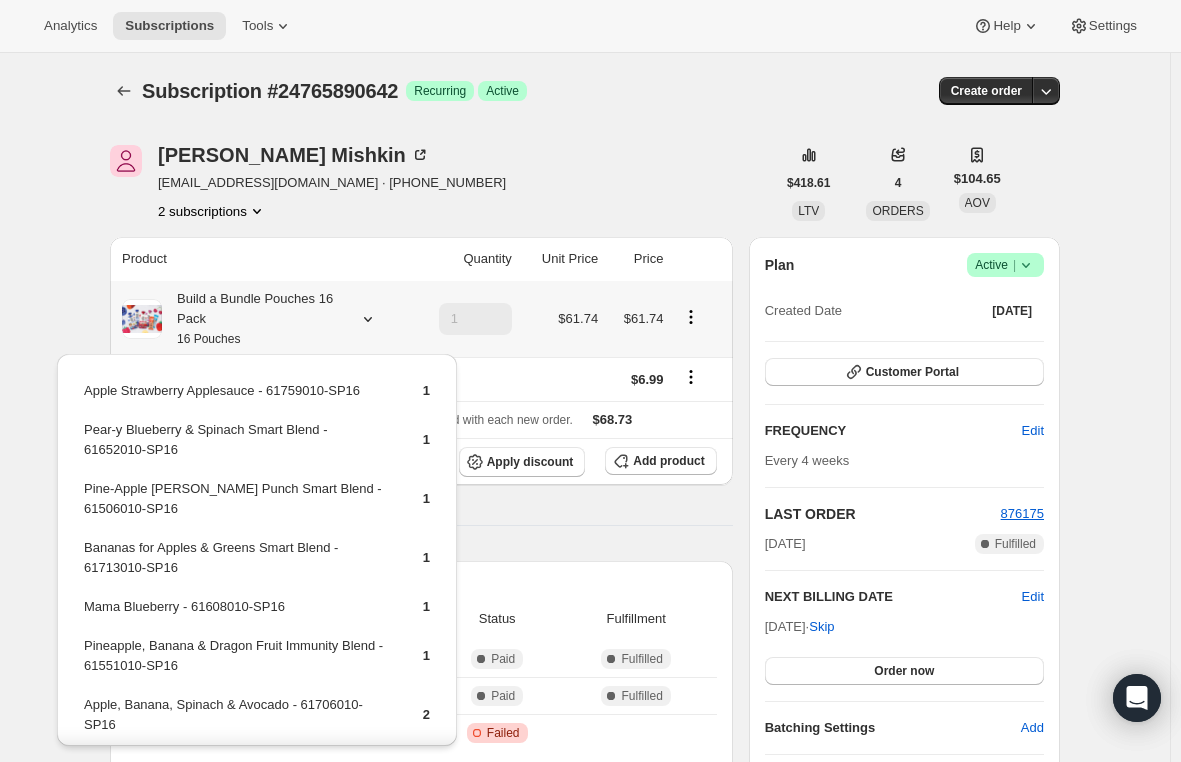 click on "Build a Bundle Pouches 16 Pack  16 Pouches" at bounding box center (252, 319) 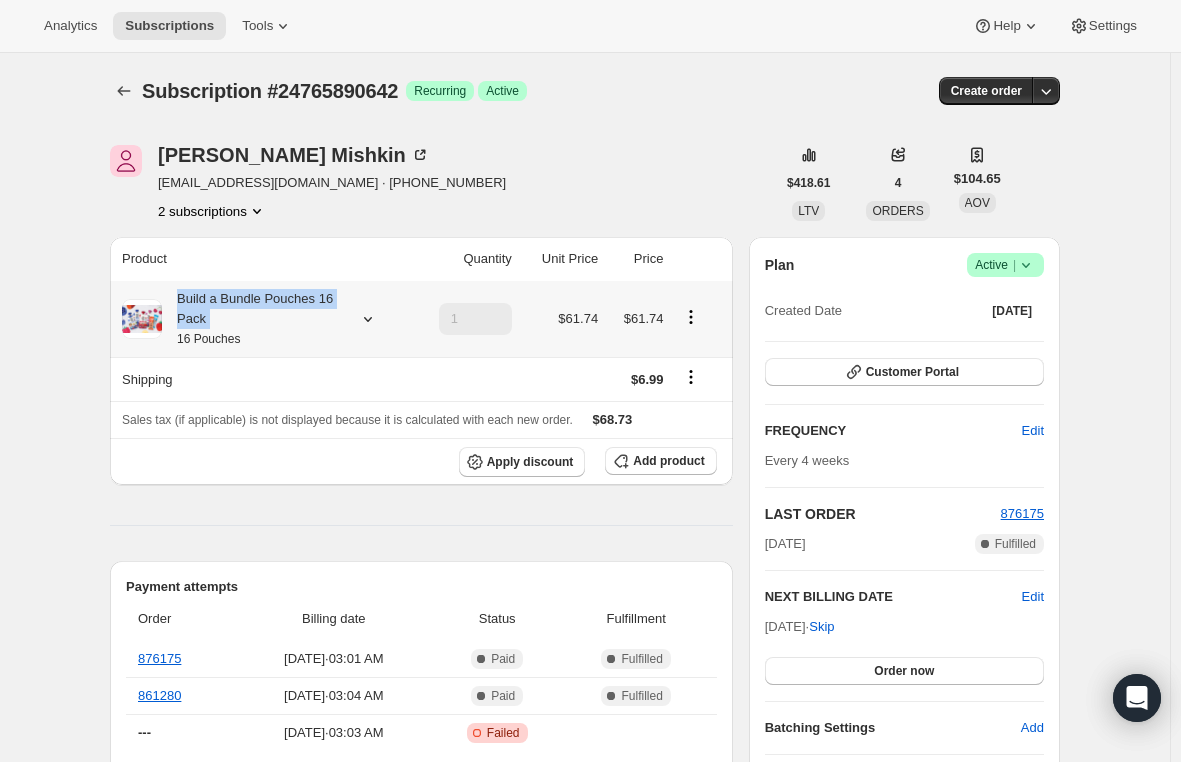 click on "Build a Bundle Pouches 16 Pack  16 Pouches" at bounding box center (252, 319) 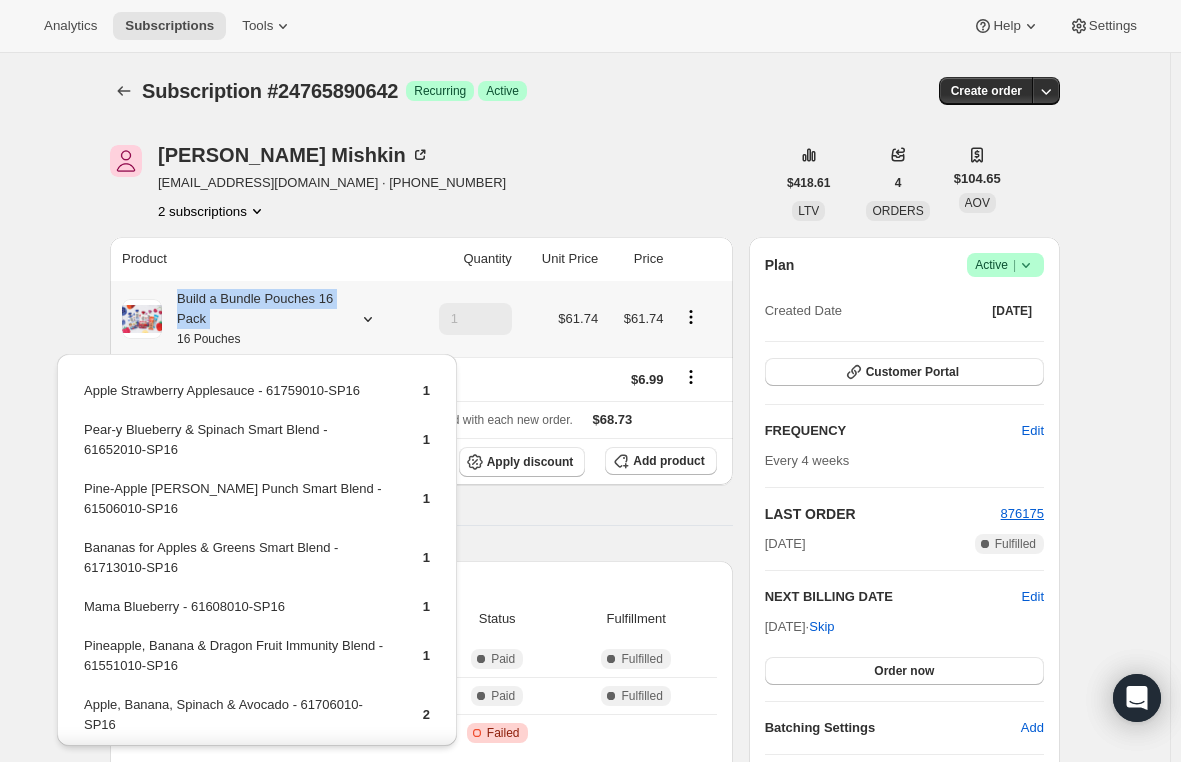 drag, startPoint x: 180, startPoint y: 292, endPoint x: 188, endPoint y: 299, distance: 10.630146 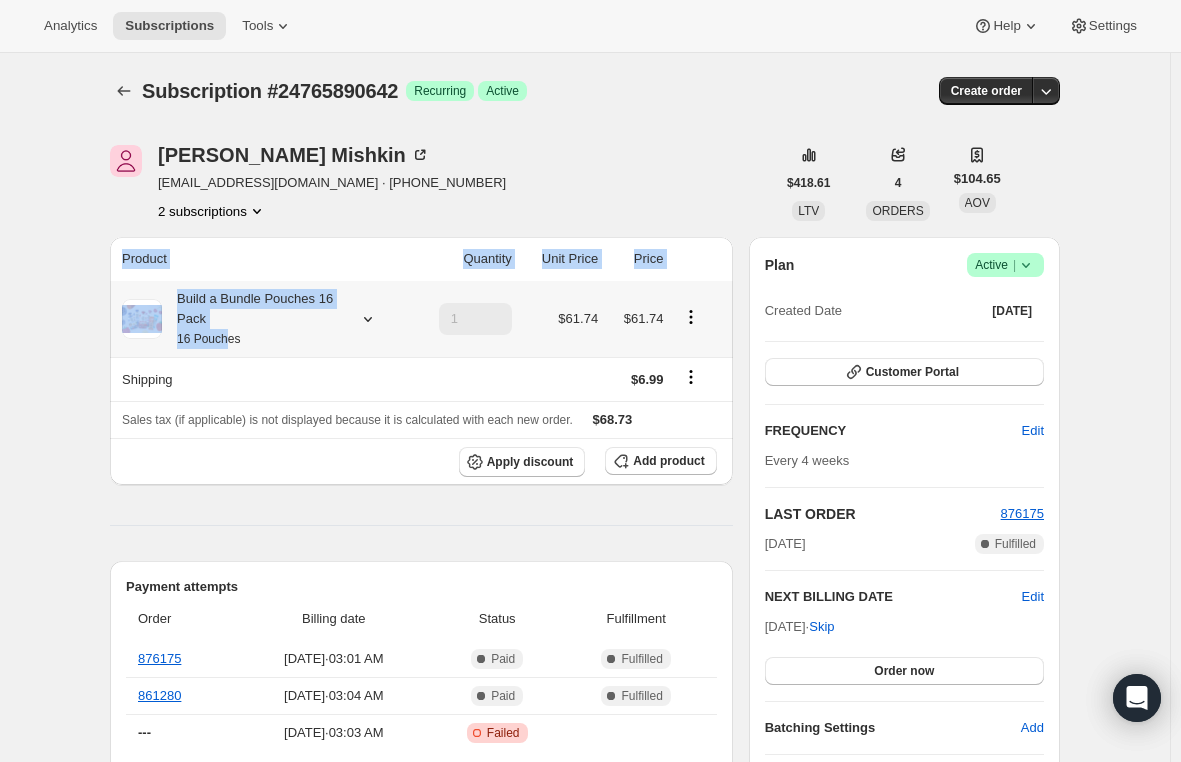 drag, startPoint x: 108, startPoint y: 283, endPoint x: 232, endPoint y: 354, distance: 142.88806 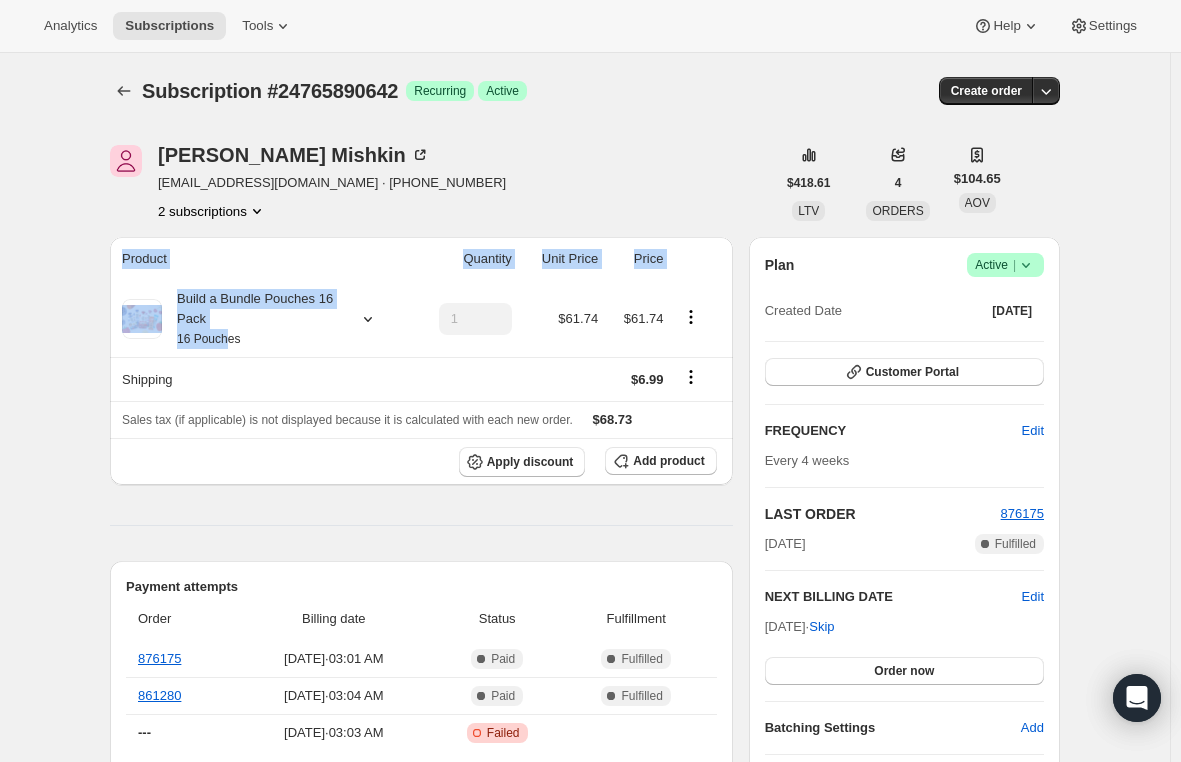 click on "Subscription #24765890642. This page is ready Subscription #24765890642 Success Recurring Success Active Create order Jennifer   Mishkin jmmishkin@yahoo.com · +17175809185 2 subscriptions $418.61 LTV 4 ORDERS $104.65 AOV Product Quantity Unit Price Price Build a Bundle Pouches 16 Pack  16 Pouches 1 $61.74 $61.74 Shipping $6.99 Sales tax (if applicable) is not displayed because it is calculated with each new order.   $68.73 Apply discount Add product Payment attempts Order Billing date Status Fulfillment 876175 Jul 22, 2025  ·  03:01 AM  Complete Paid  Complete Fulfilled 861280 Jun 24, 2025  ·  03:04 AM  Complete Paid  Complete Fulfilled --- May 27, 2025  ·  03:03 AM Critical Incomplete Failed Timeline Jul 24, 2025 Jennifer Mishkin set next billing date to Tuesday, September 16, 2025 with "Skip" via Customer Portal. 06:06 PM Jul 22, 2025 Order processed successfully.  View order 03:01 AM 03:29 AM Temporary removal of 1 Blueberry, Banana & Ginger Immunity Blend - 61553010-SP16 due to inventory. 03:01 AM ." at bounding box center (585, 2061) 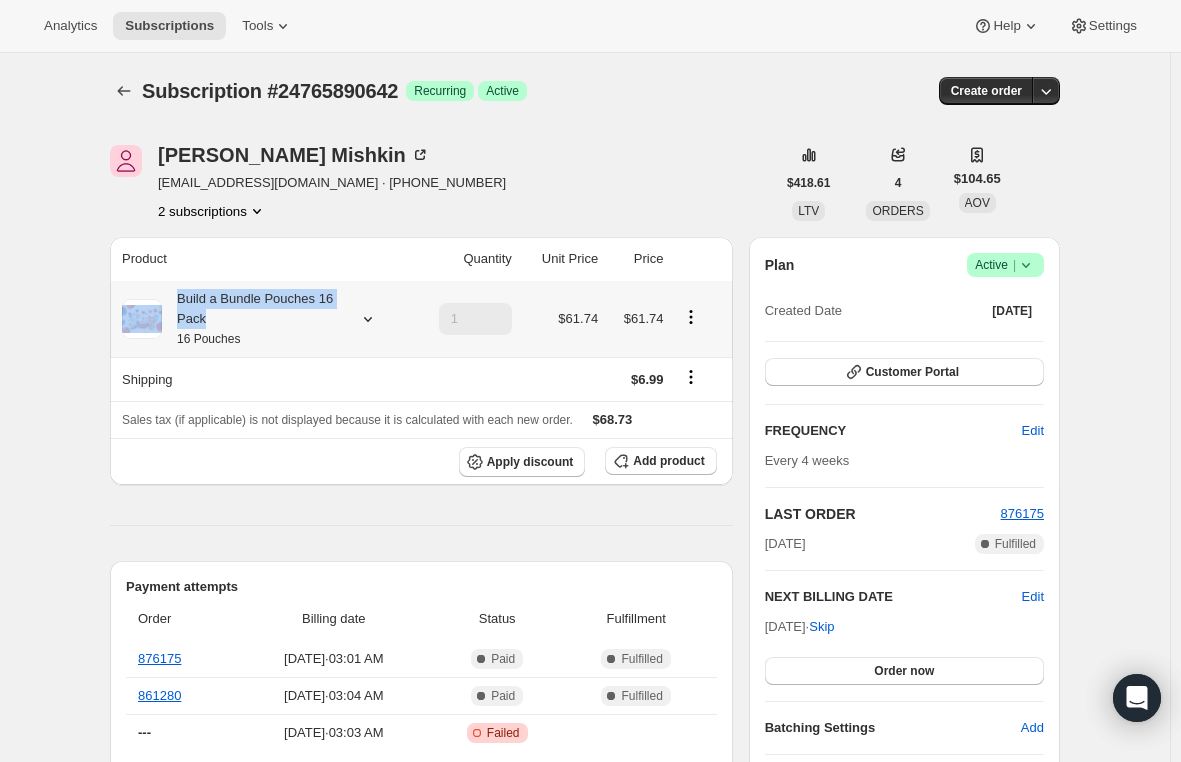 drag, startPoint x: 117, startPoint y: 286, endPoint x: 263, endPoint y: 328, distance: 151.92104 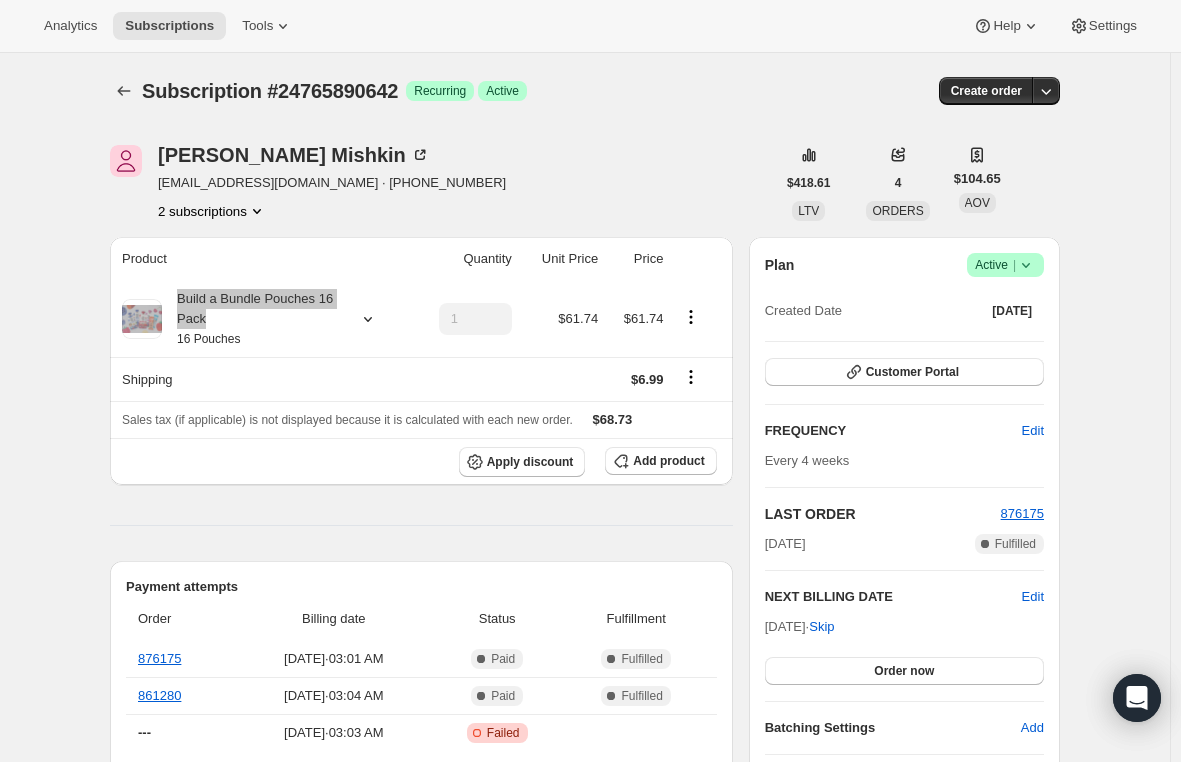 click on "$61.74" at bounding box center [636, 319] 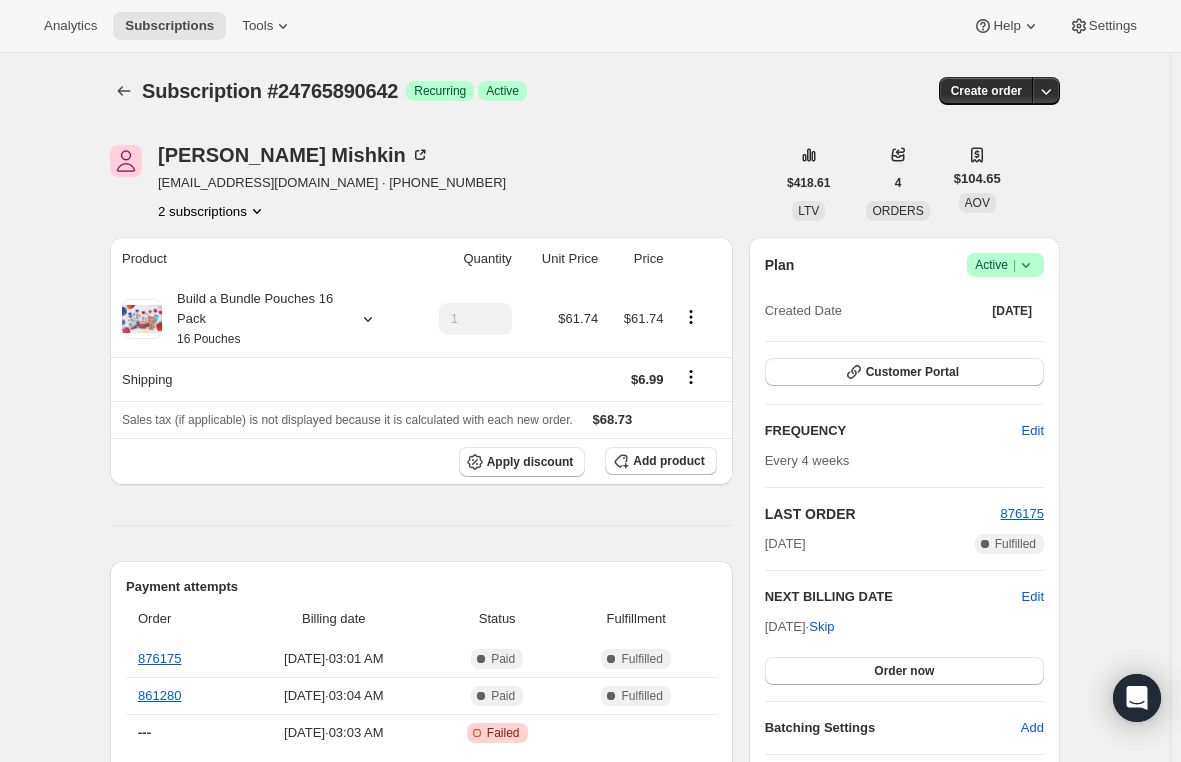 click on "Product Quantity Unit Price Price Build a Bundle Pouches 16 Pack  16 Pouches 1 $61.74 $61.74 Shipping $6.99 Sales tax (if applicable) is not displayed because it is calculated with each new order.   $68.73 Apply discount Add product Payment attempts Order Billing date Status Fulfillment 876175 Jul 22, 2025  ·  03:01 AM  Complete Paid  Complete Fulfilled 861280 Jun 24, 2025  ·  03:04 AM  Complete Paid  Complete Fulfilled --- May 27, 2025  ·  03:03 AM Critical Incomplete Failed Timeline Jul 24, 2025 Jennifer Mishkin set next billing date to Tuesday, September 16, 2025 with "Skip" via Customer Portal. 06:06 PM Jul 22, 2025 Order processed successfully.  View order 03:01 AM 03:29 AM Temporary removal of 1 Blueberry, Banana & Ginger Immunity Blend - 61553010-SP16 due to inventory. 03:01 AM Jul 21, 2025 3 Pear & Blueberry Baby Oatmeal Blend  - 61722010-16A (One-time) and 1 A2/A2 Whole Milk Shake Triple Berry  - 61995010-16A (One-time)  added to subscription via  Awtomic application .  View bulk process 02:01 PM" at bounding box center [421, 2123] 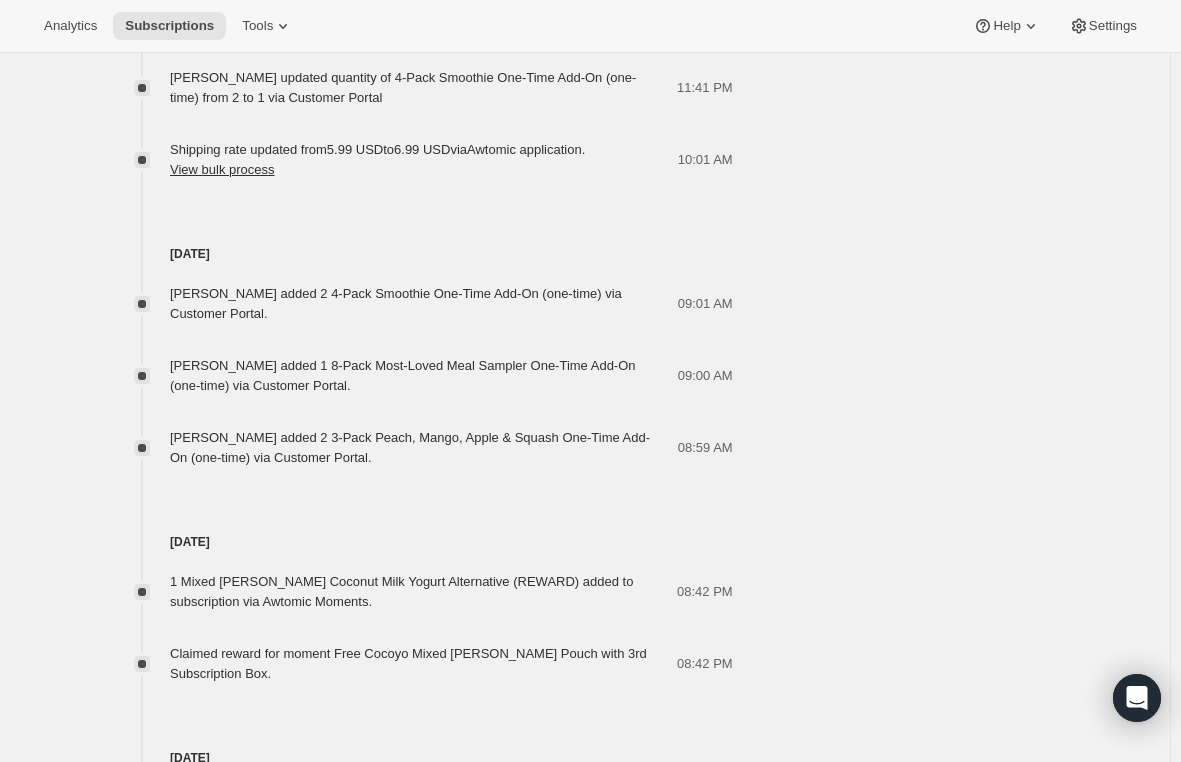 scroll, scrollTop: 2200, scrollLeft: 0, axis: vertical 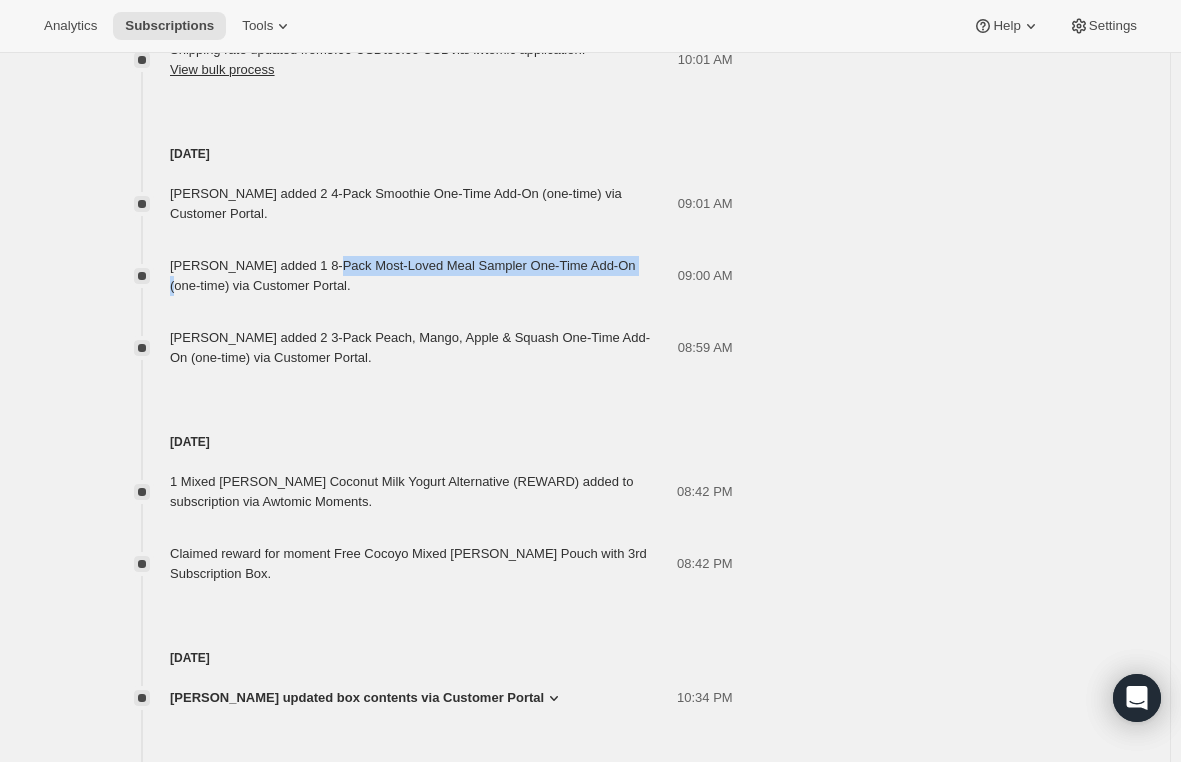 drag, startPoint x: 320, startPoint y: 284, endPoint x: 626, endPoint y: 290, distance: 306.0588 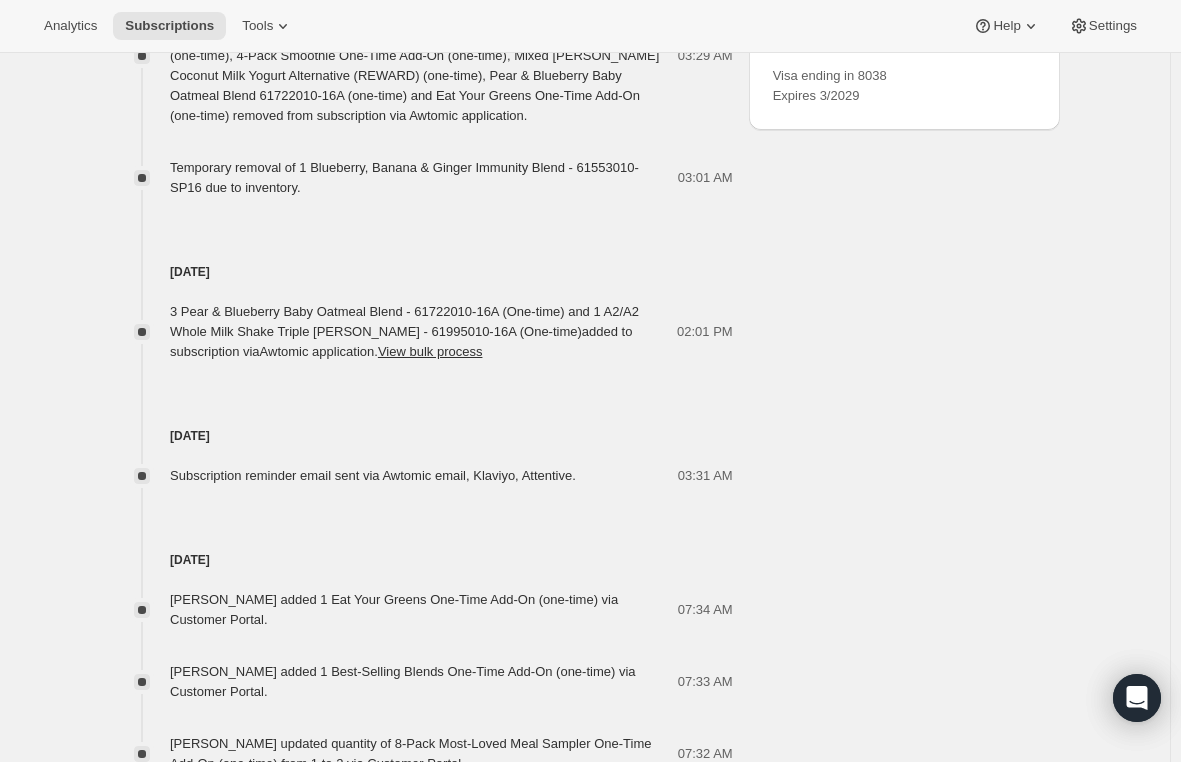 scroll, scrollTop: 1300, scrollLeft: 0, axis: vertical 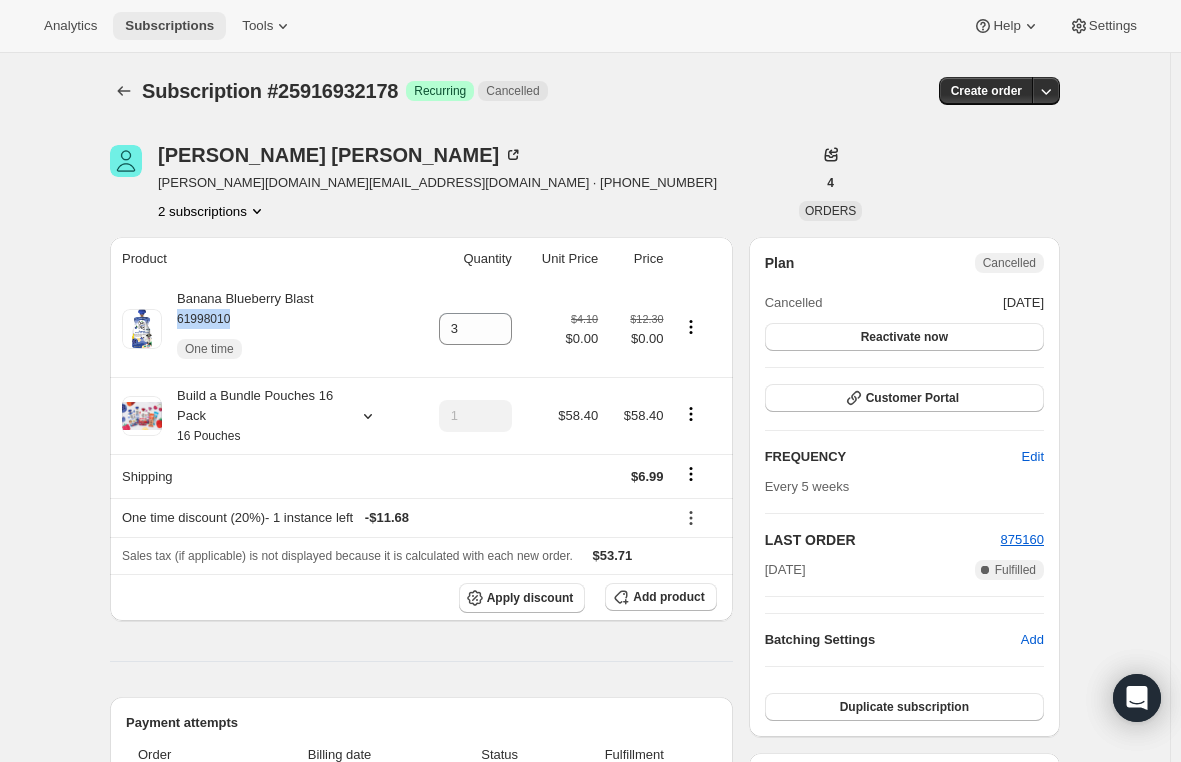 click on "Subscriptions" at bounding box center (169, 26) 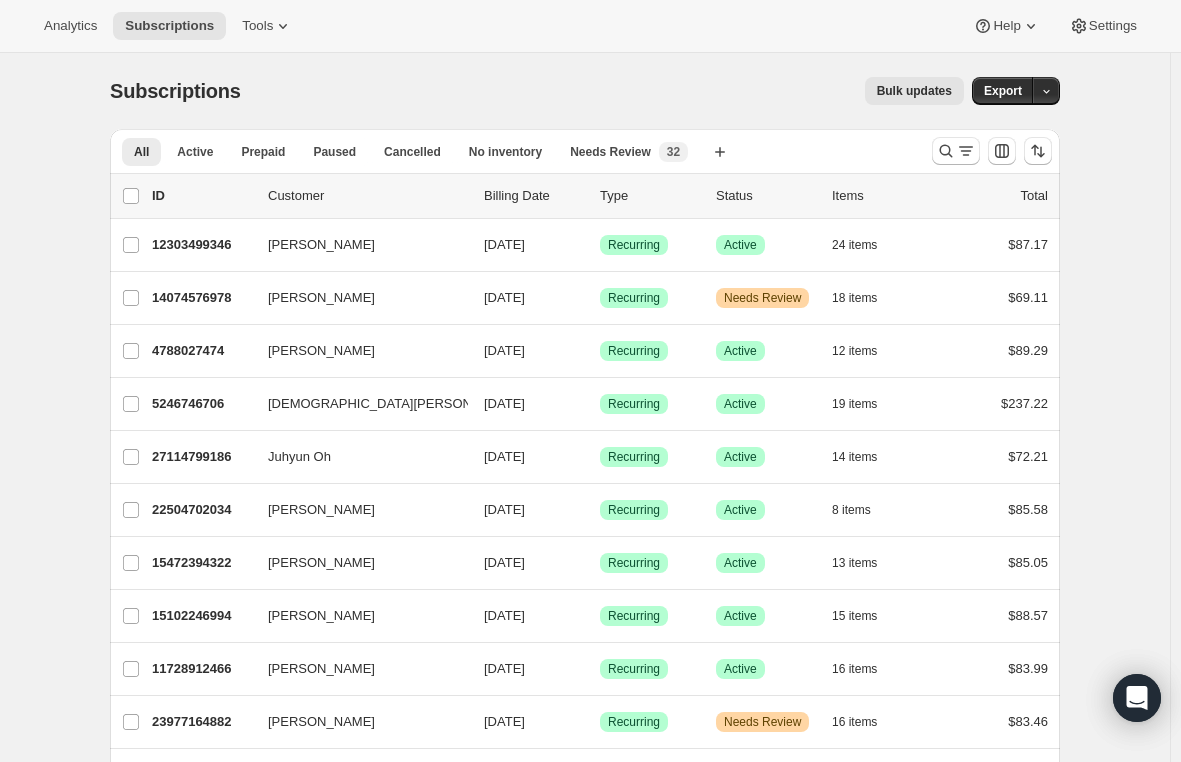 scroll, scrollTop: 0, scrollLeft: 0, axis: both 